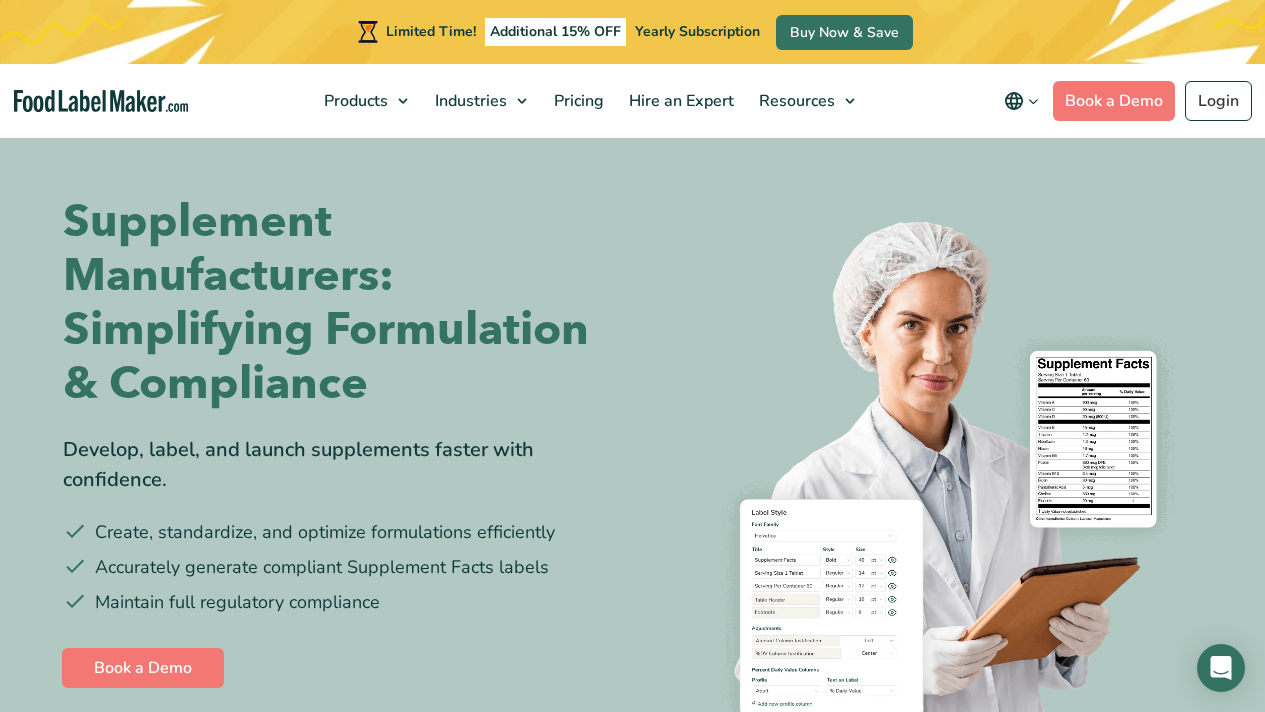 scroll, scrollTop: 0, scrollLeft: 0, axis: both 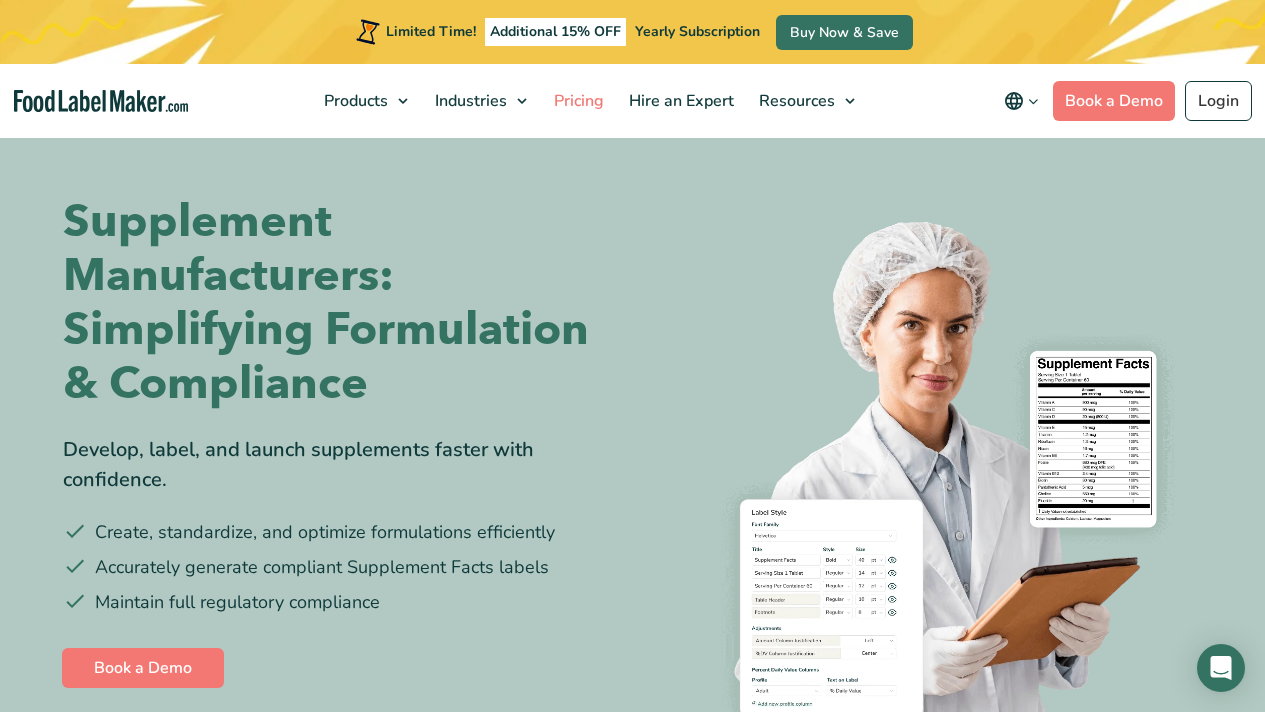 click on "Pricing" at bounding box center [577, 101] 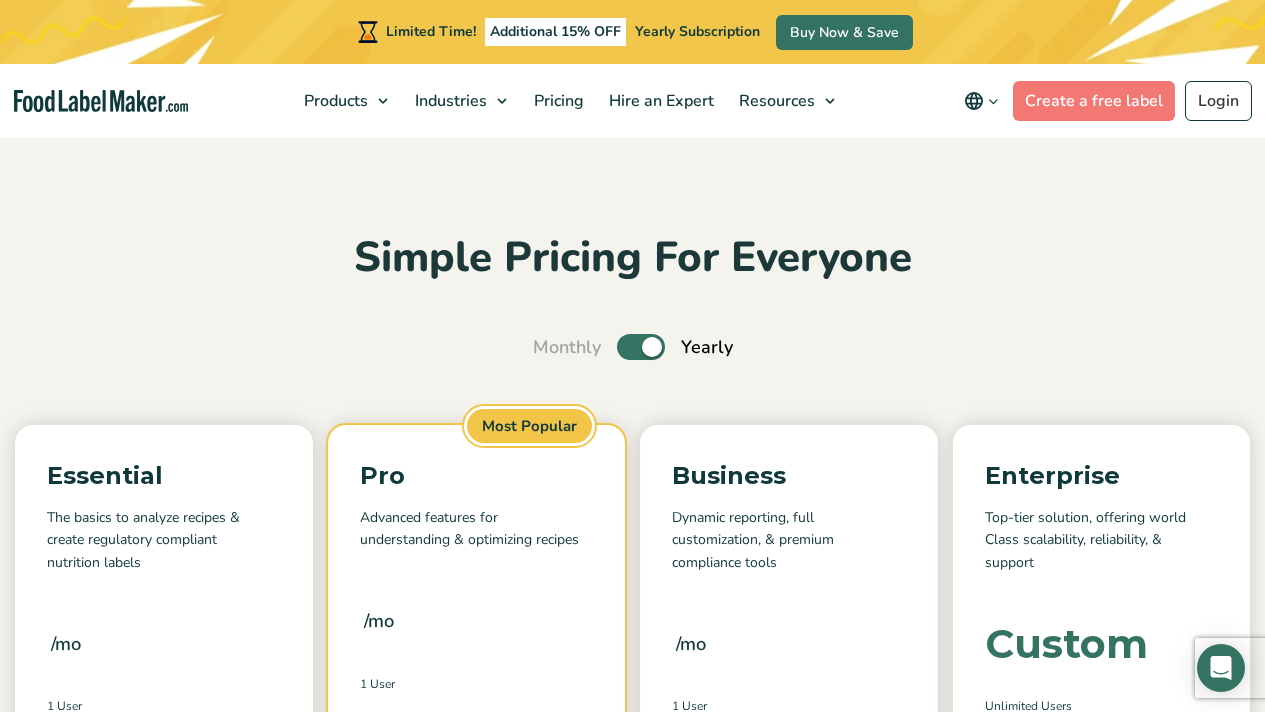 scroll, scrollTop: 0, scrollLeft: 0, axis: both 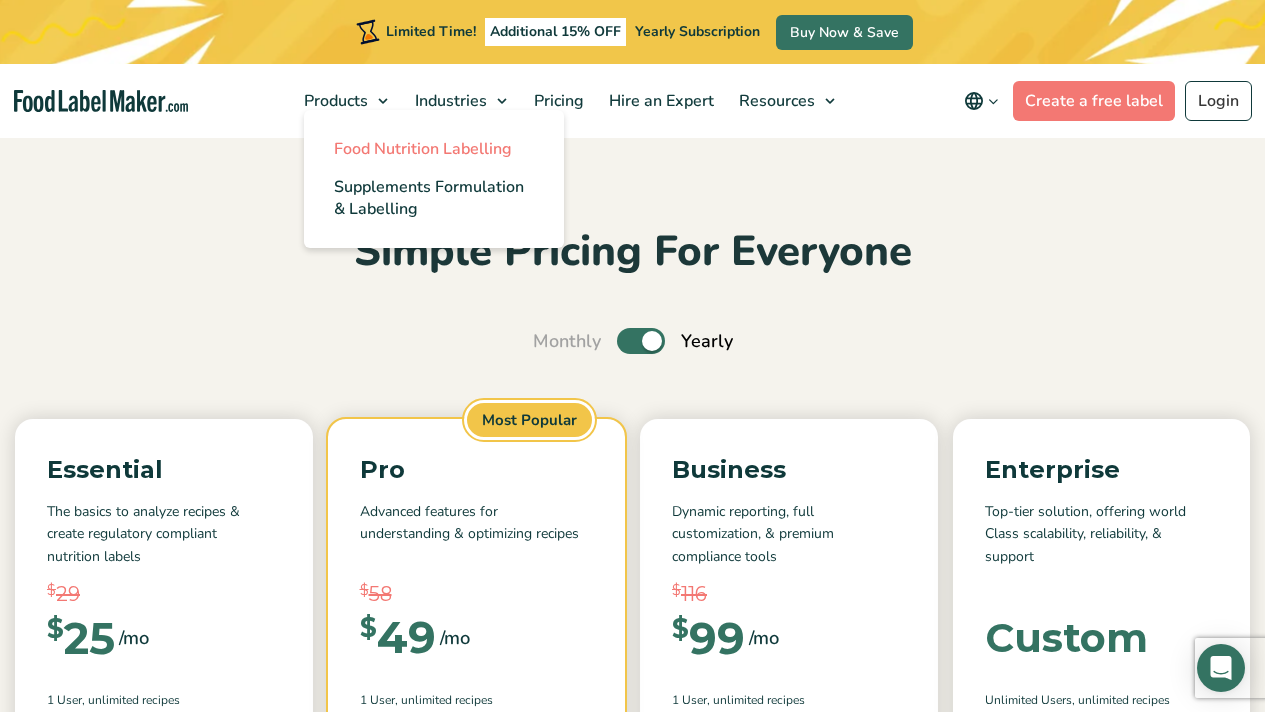 click on "Food Nutrition Labelling" at bounding box center (434, 149) 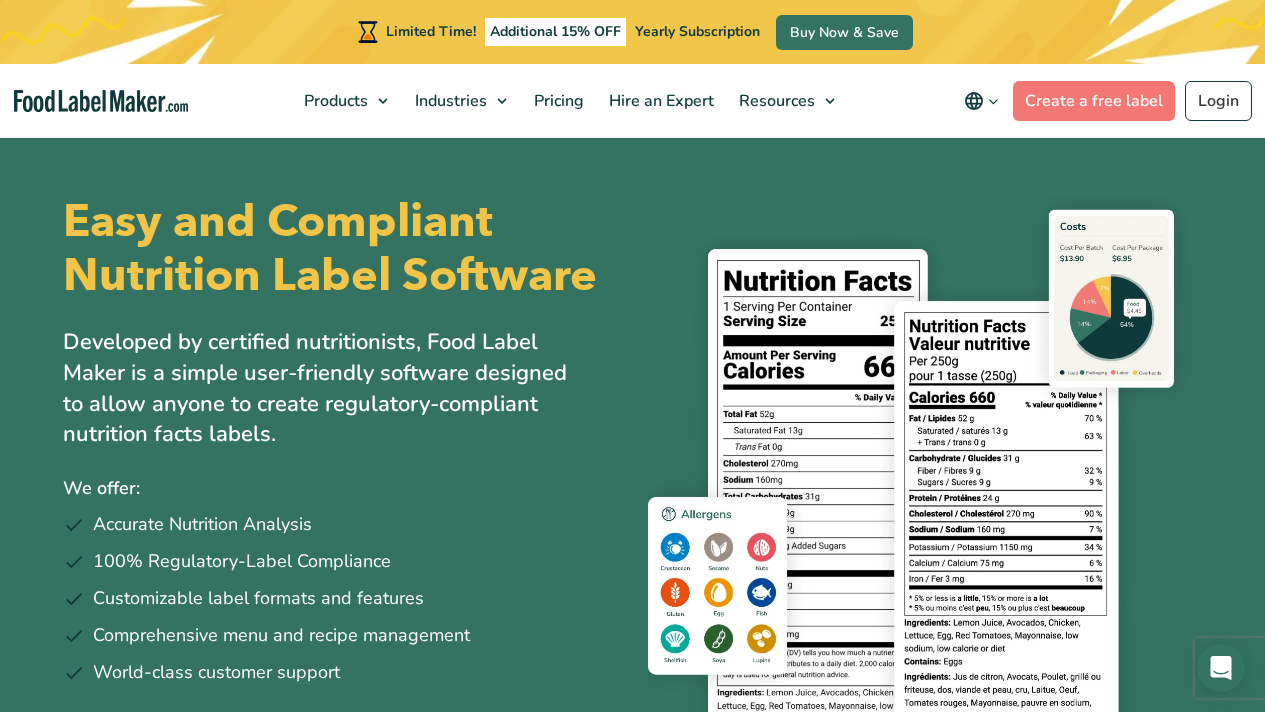 scroll, scrollTop: 842, scrollLeft: 0, axis: vertical 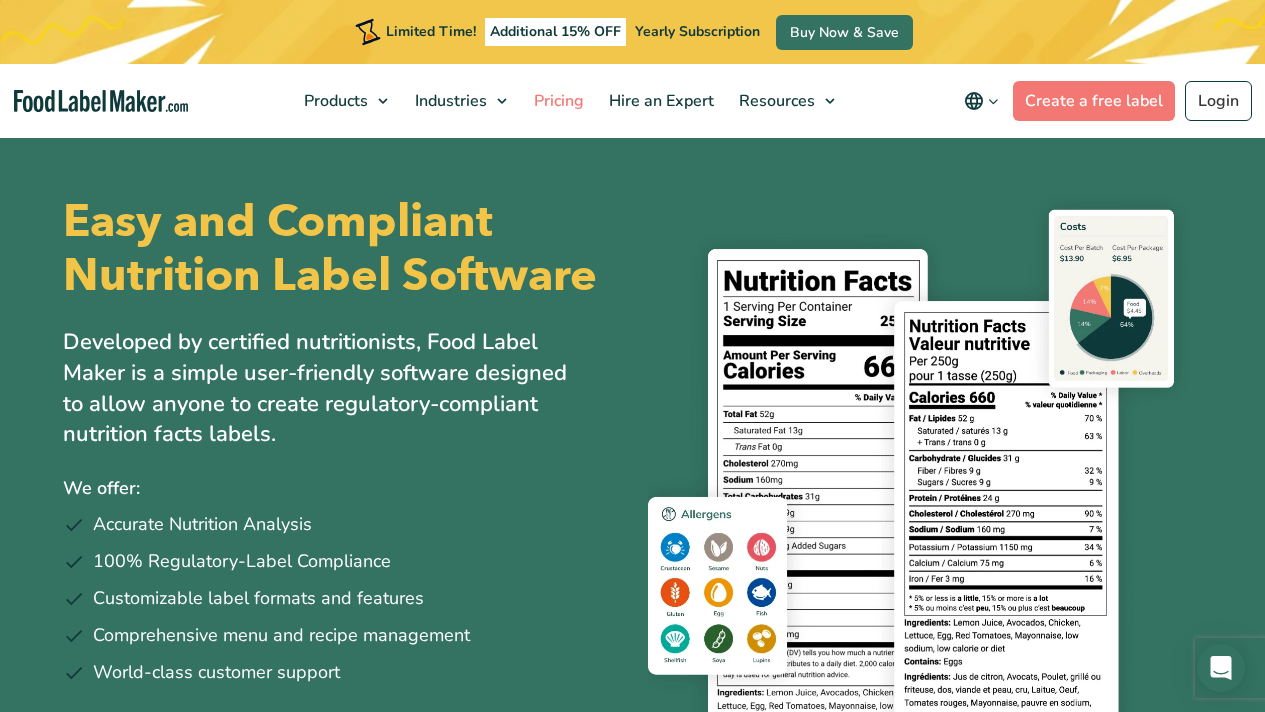 click on "Pricing" at bounding box center (557, 101) 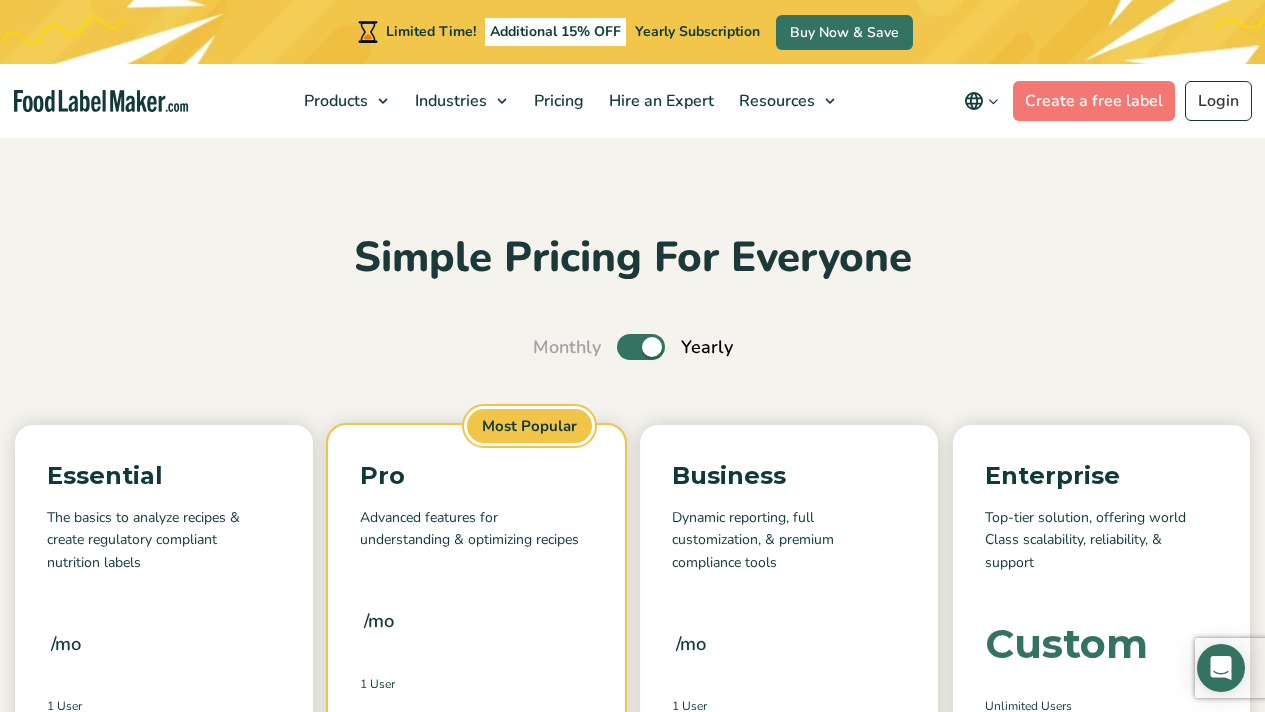 scroll, scrollTop: 0, scrollLeft: 0, axis: both 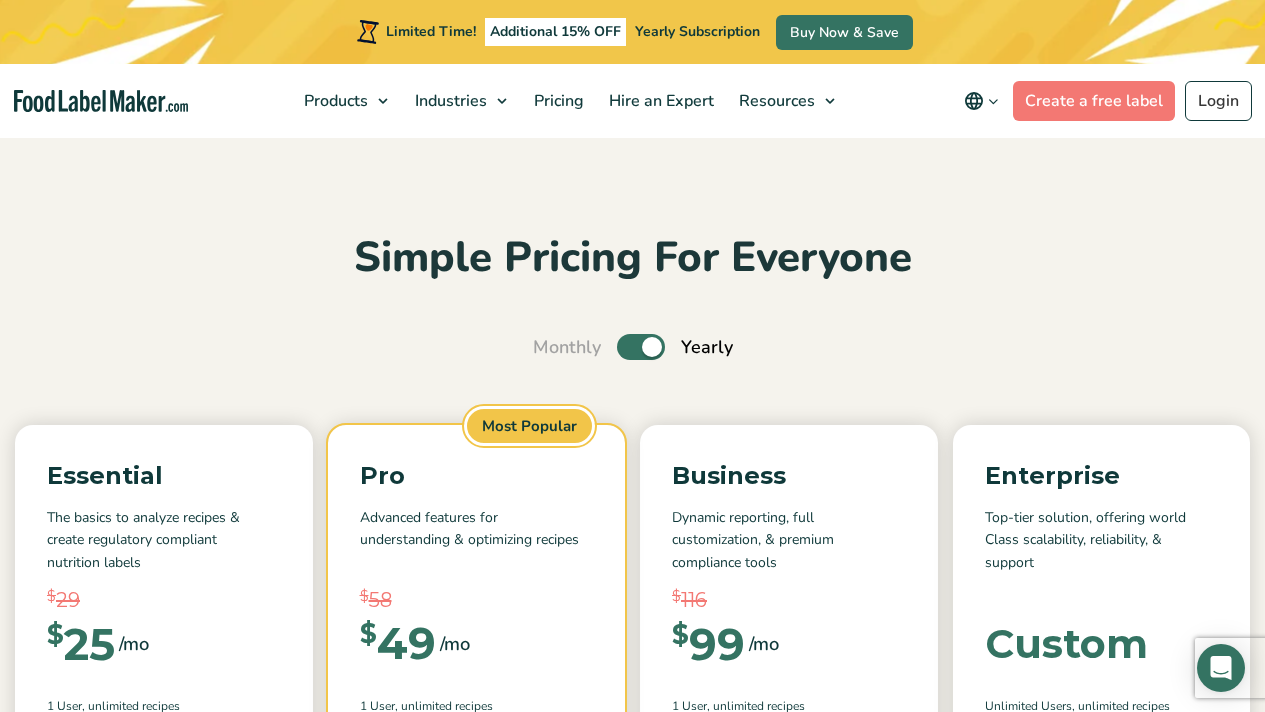 click on "Toggle" at bounding box center [641, 347] 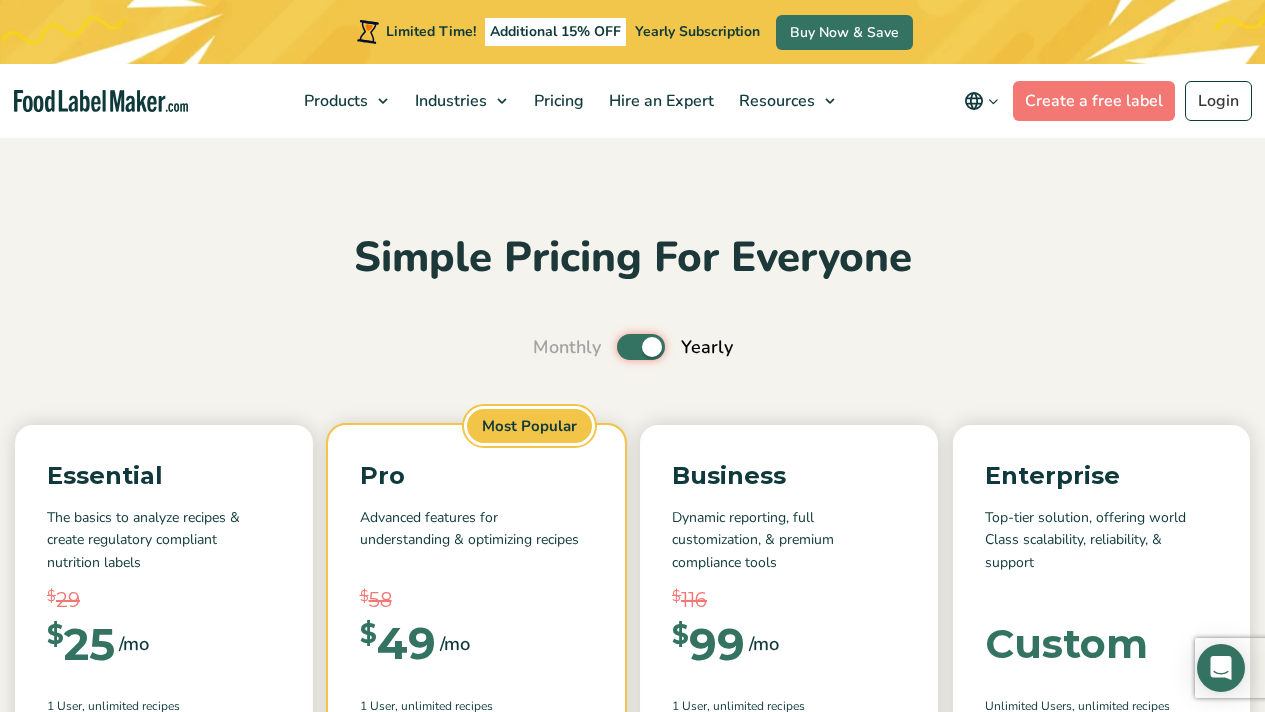 click on "Toggle" at bounding box center (543, 347) 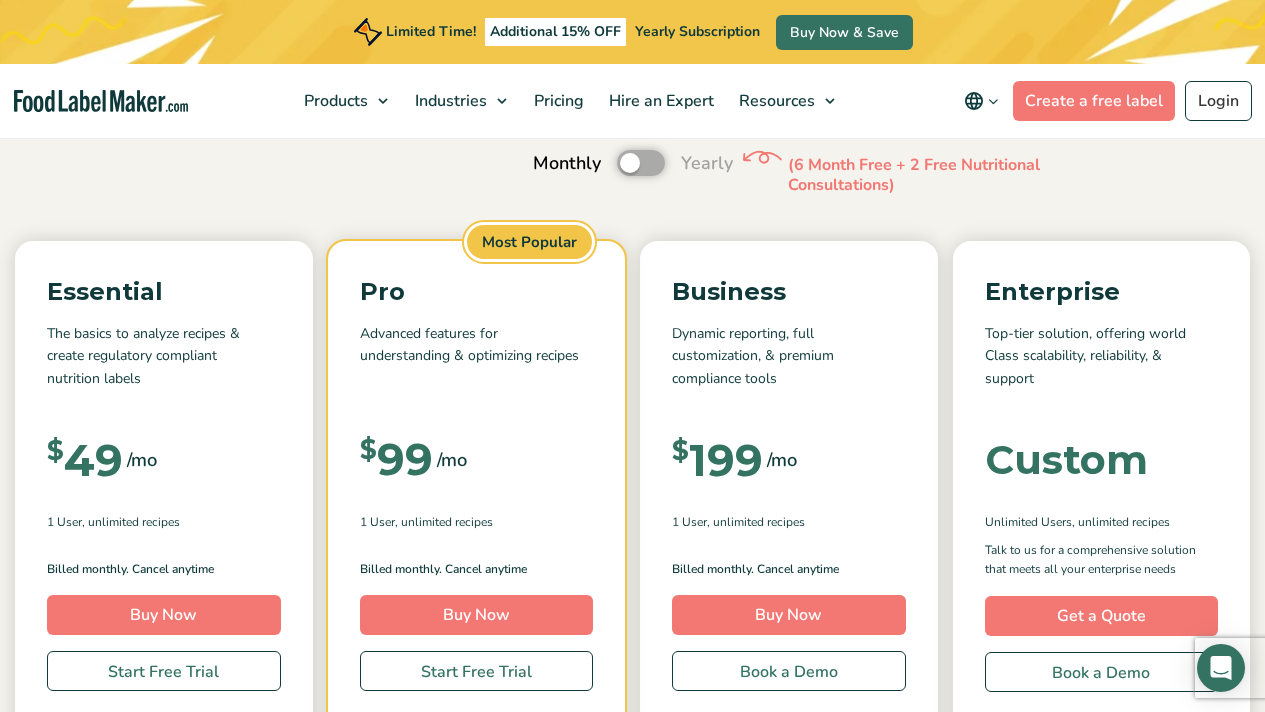 scroll, scrollTop: 183, scrollLeft: 0, axis: vertical 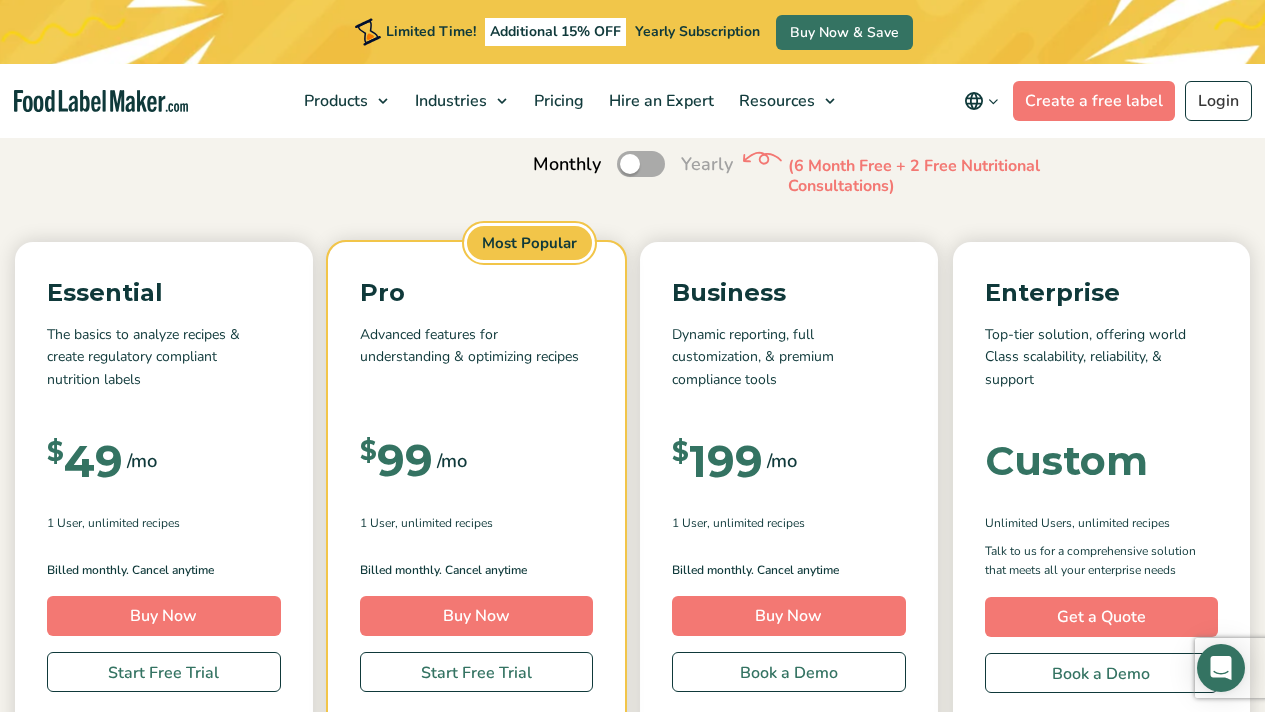click on "Toggle" at bounding box center [641, 164] 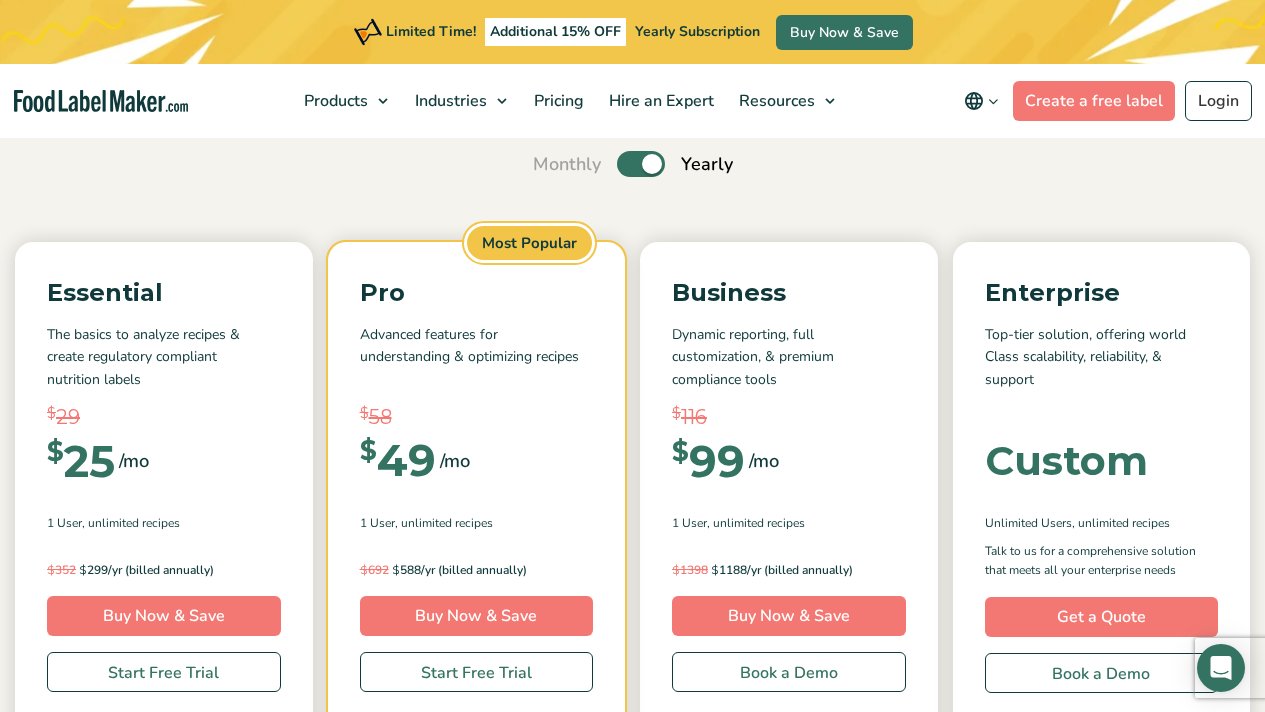 click on "Toggle" at bounding box center (641, 164) 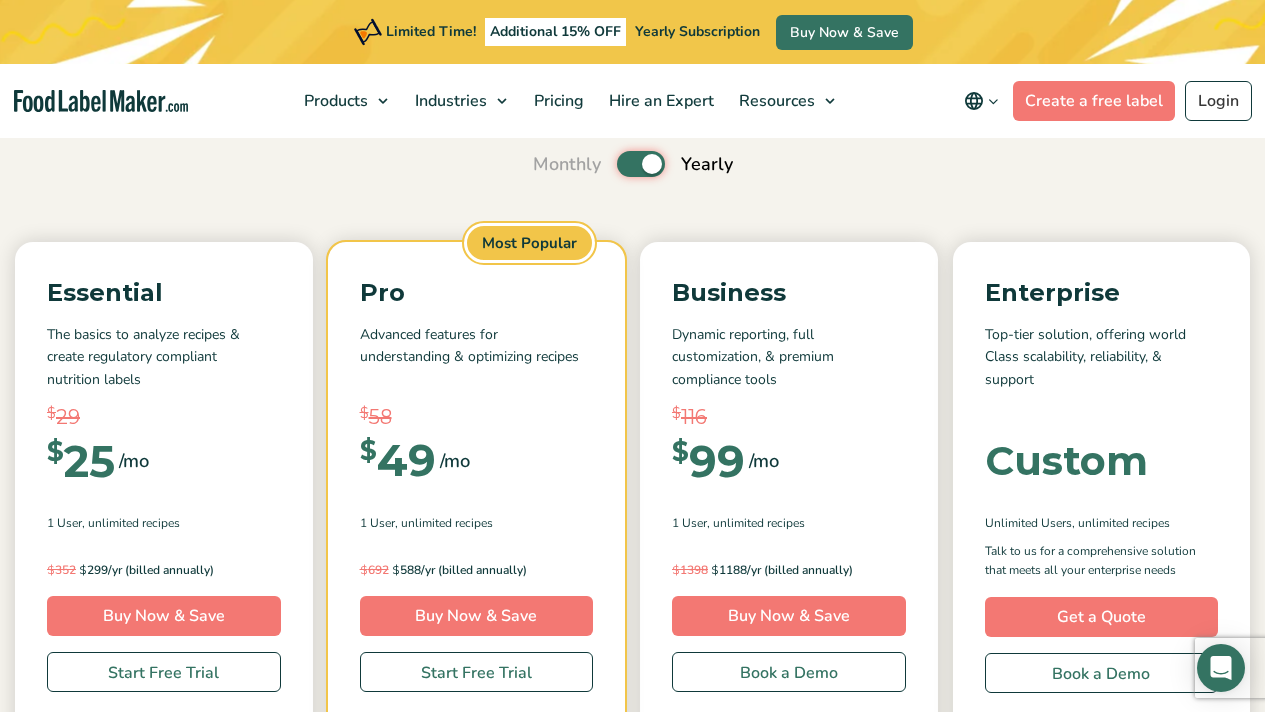 click on "Toggle" at bounding box center (543, 164) 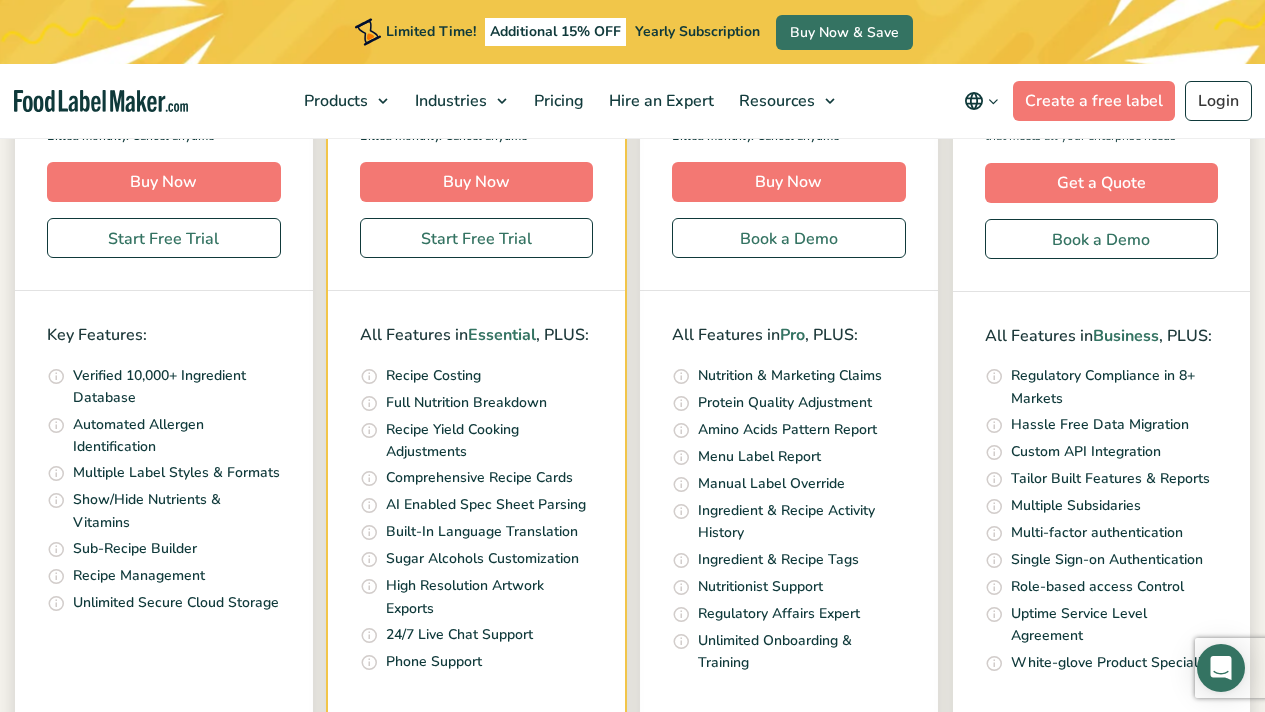scroll, scrollTop: 606, scrollLeft: 0, axis: vertical 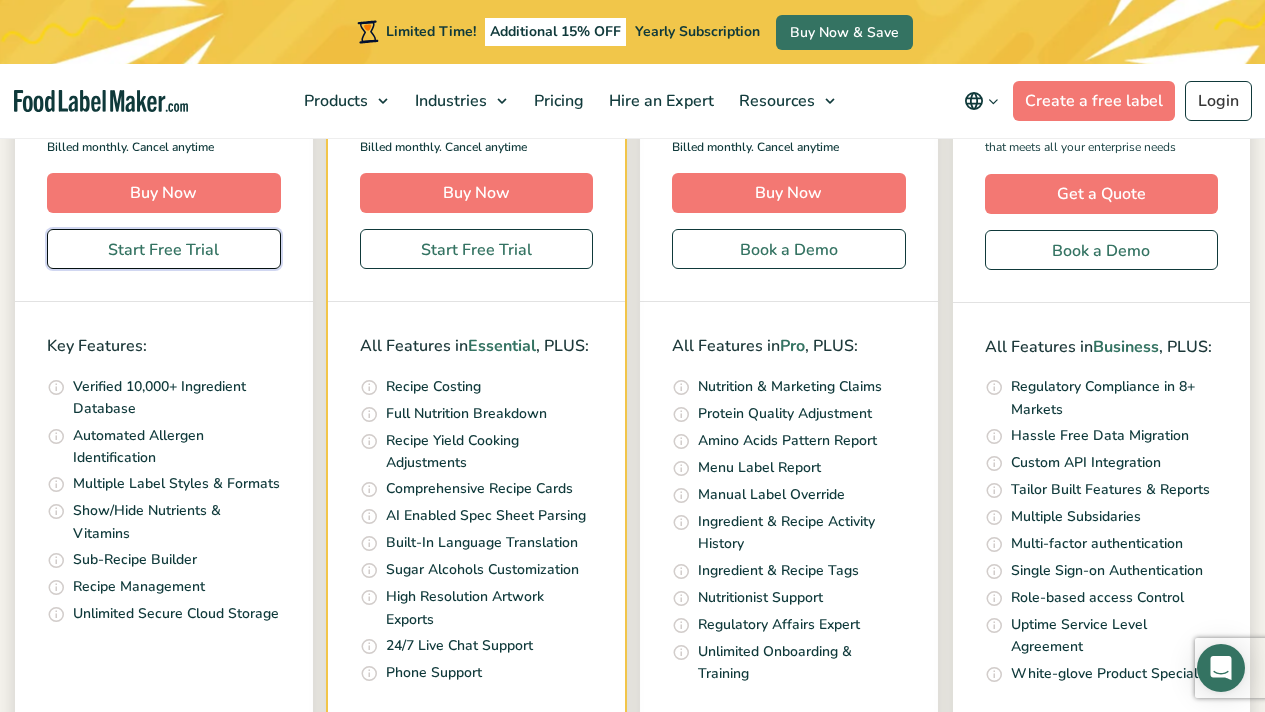 click on "Start Free Trial" at bounding box center [164, 249] 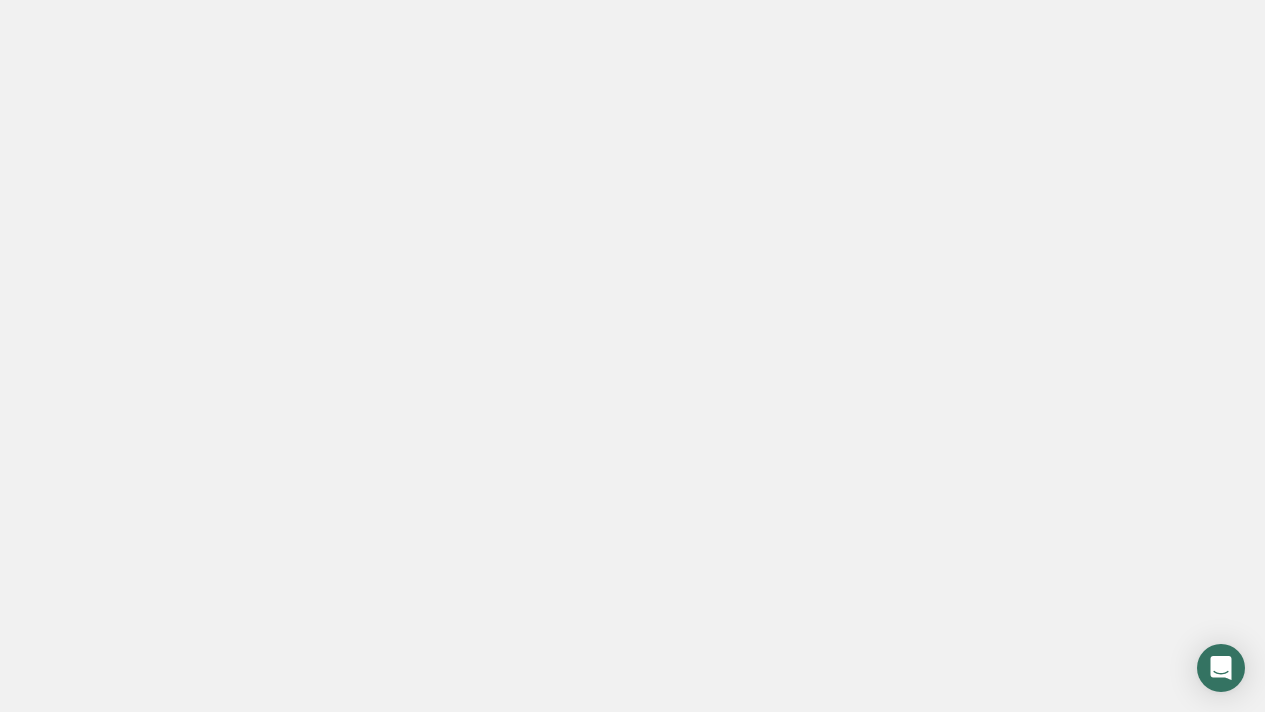 scroll, scrollTop: 0, scrollLeft: 0, axis: both 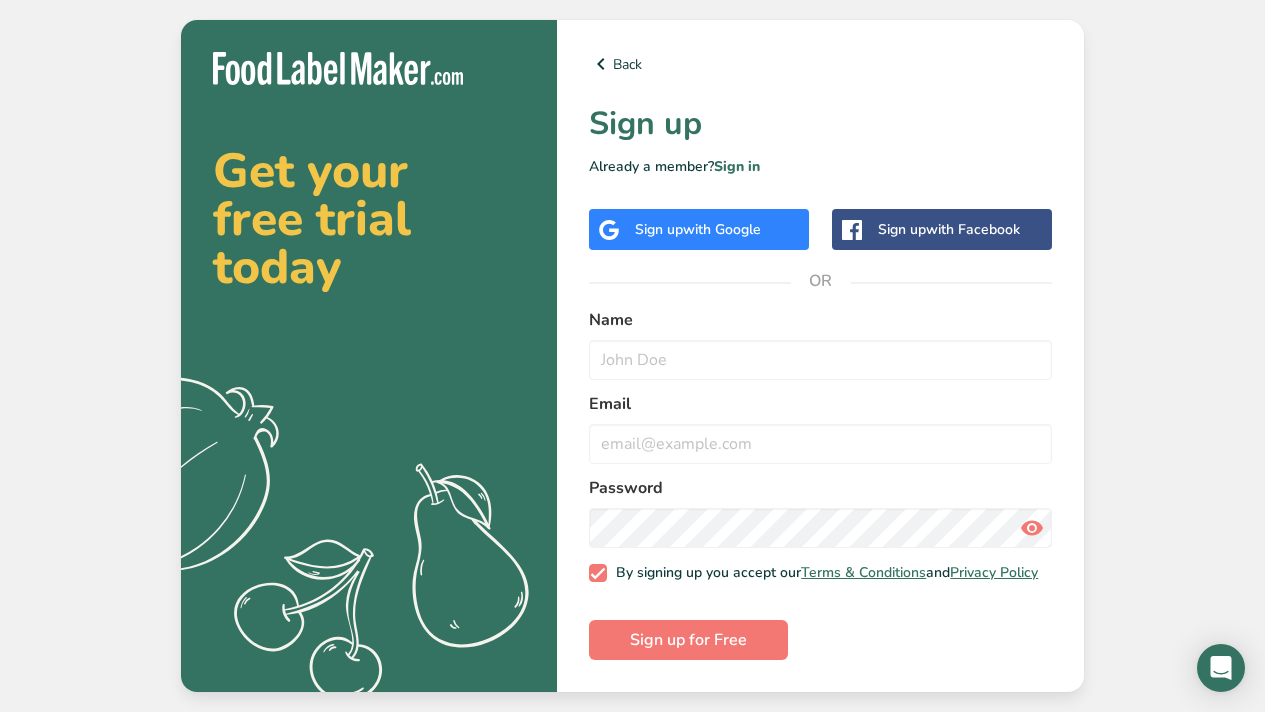 click on "with Google" at bounding box center [722, 229] 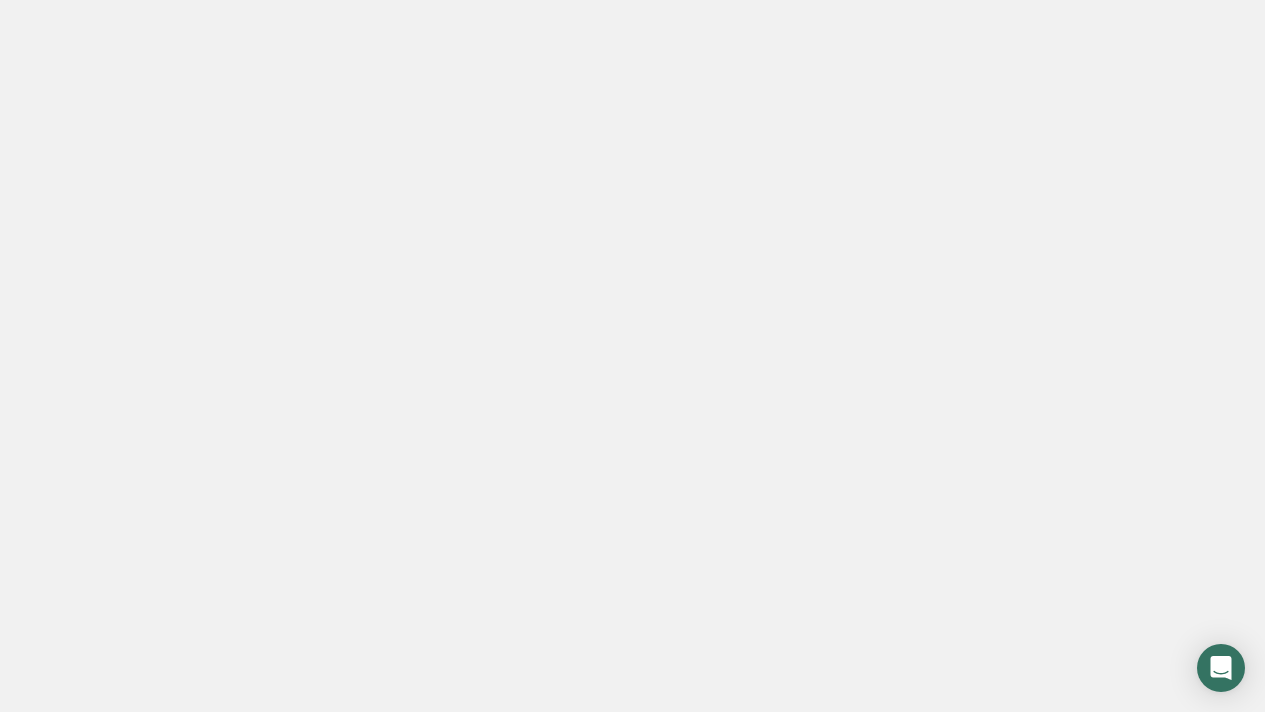 scroll, scrollTop: 0, scrollLeft: 0, axis: both 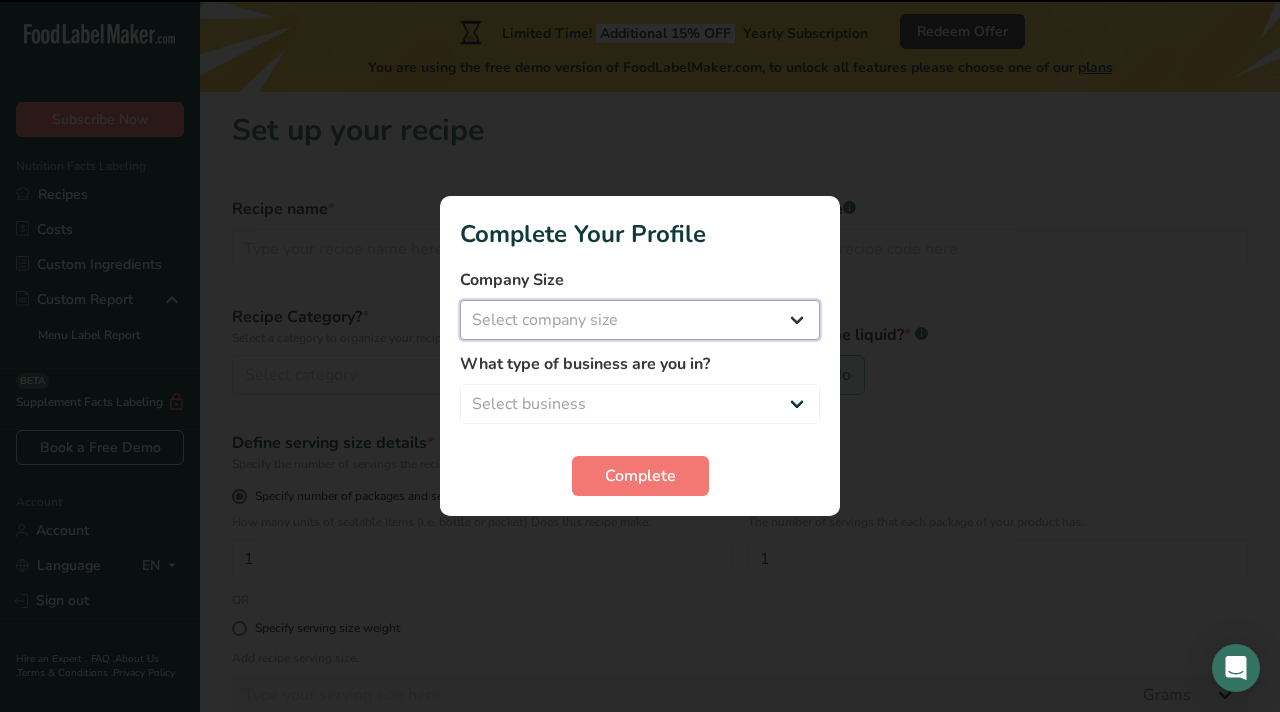 click on "Select company size
Fewer than 10 Employees
10 to 50 Employees
51 to 500 Employees
Over 500 Employees" at bounding box center (640, 320) 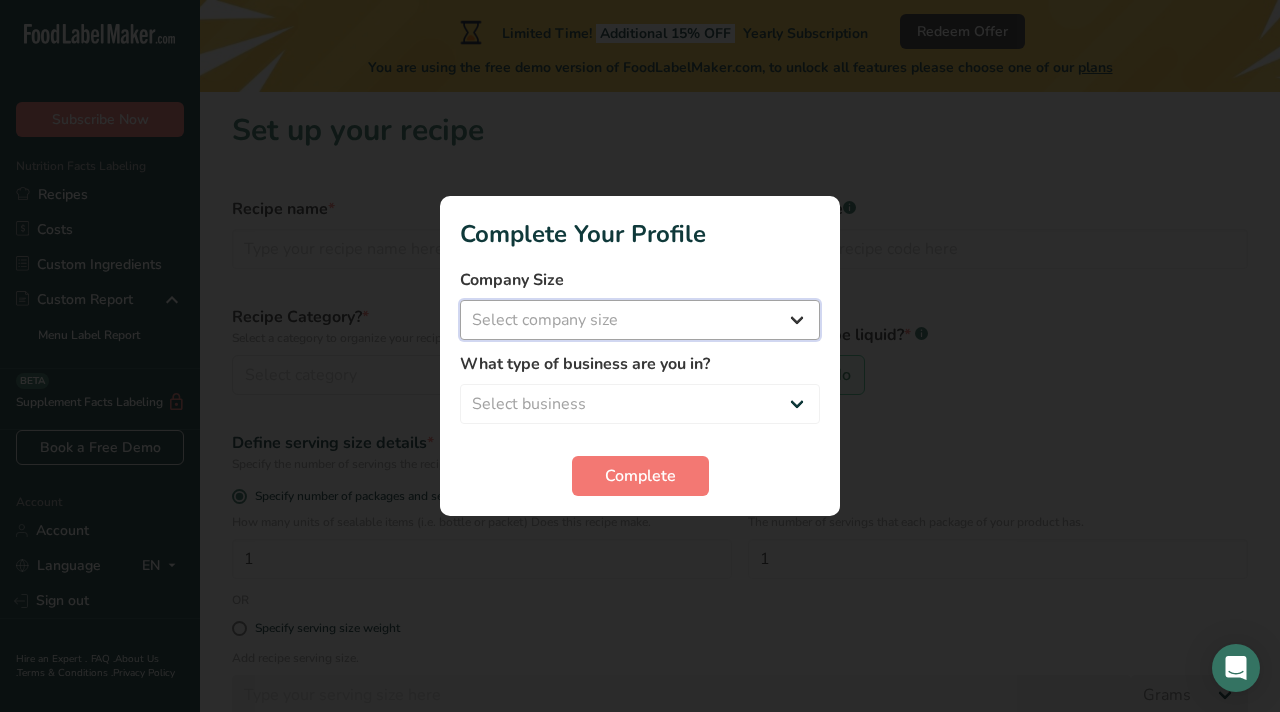 select on "2" 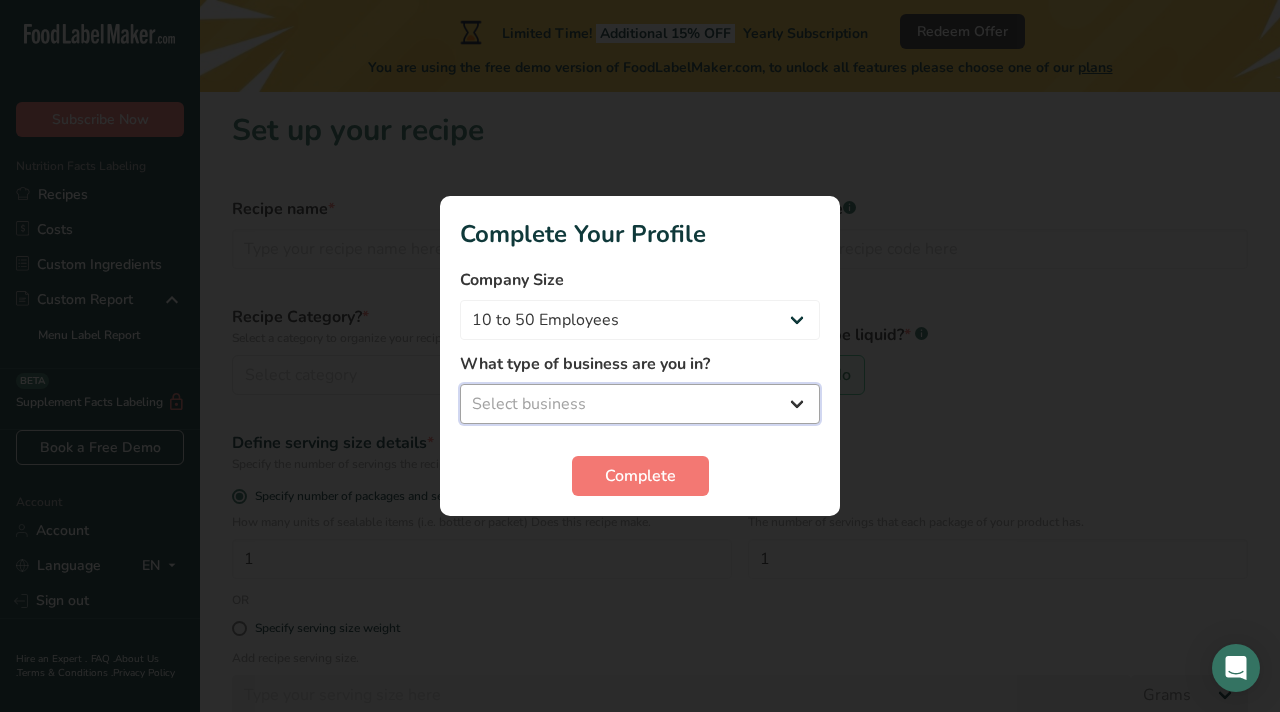 click on "Select business
Packaged Food Manufacturer
Restaurant & Cafe
Bakery
Meal Plans & Catering Company
Nutritionist
Food Blogger
Personal Trainer
Other" at bounding box center [640, 404] 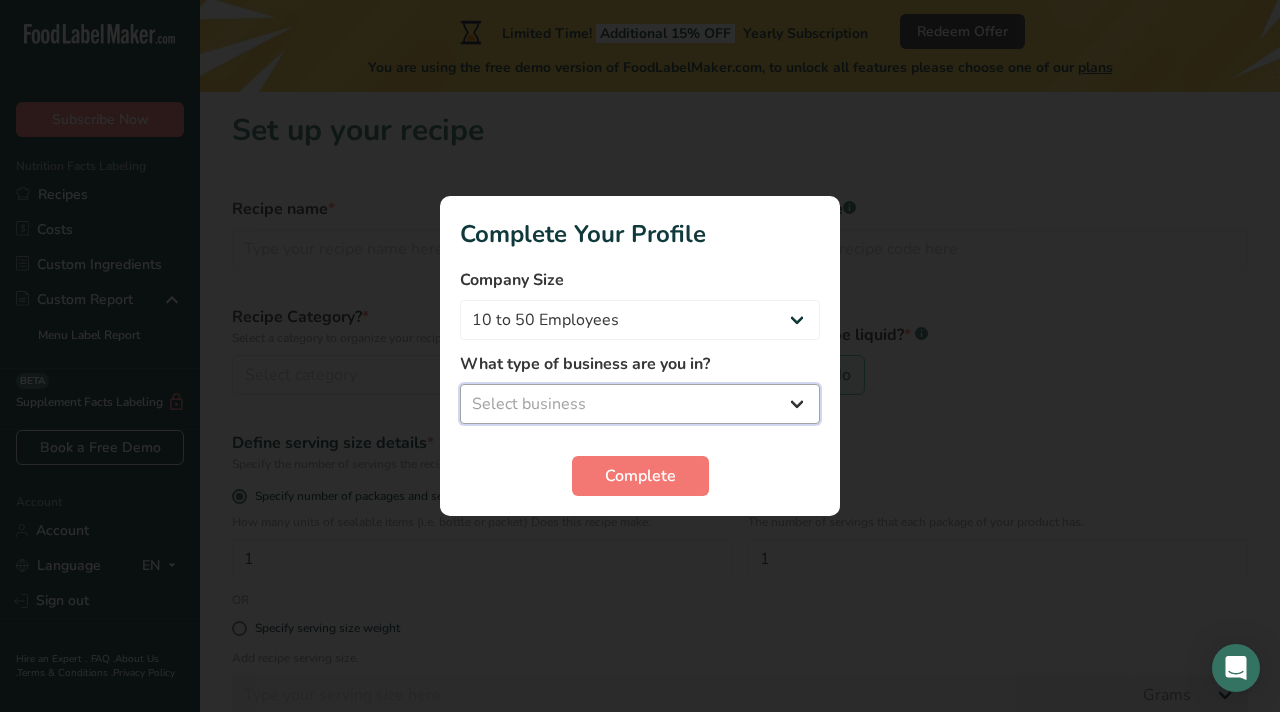 select on "1" 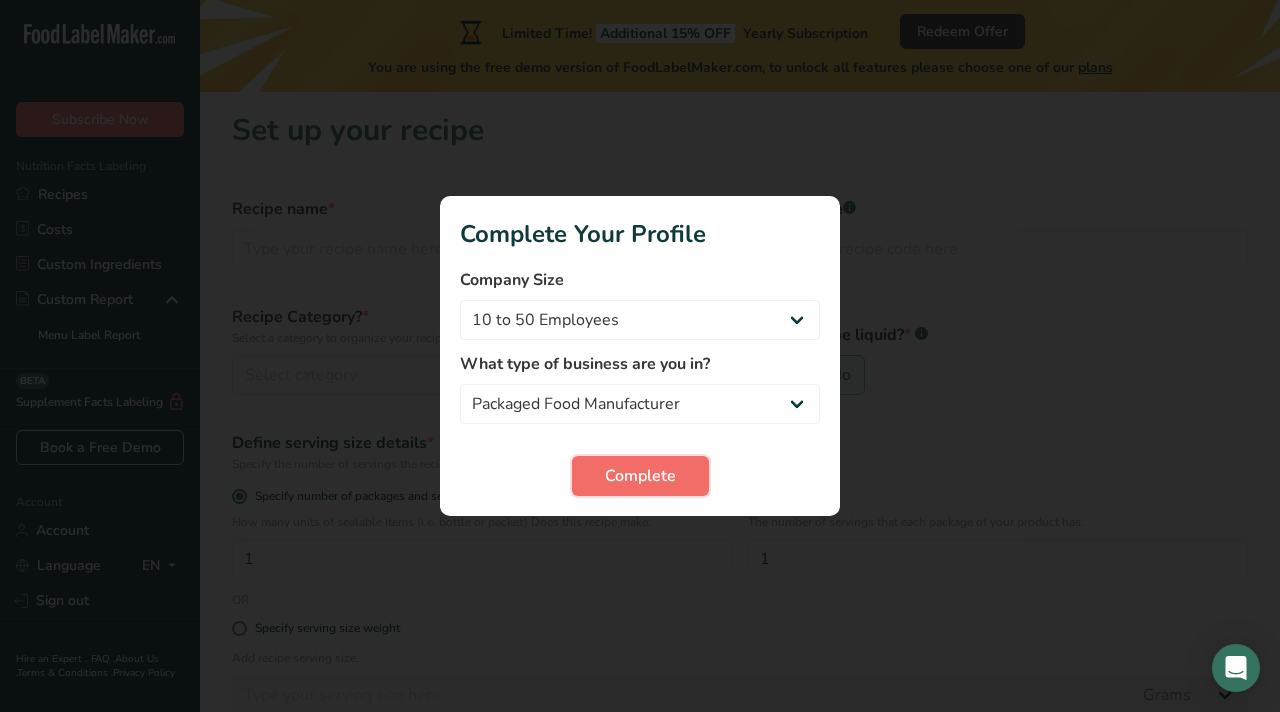 click on "Complete" at bounding box center (640, 476) 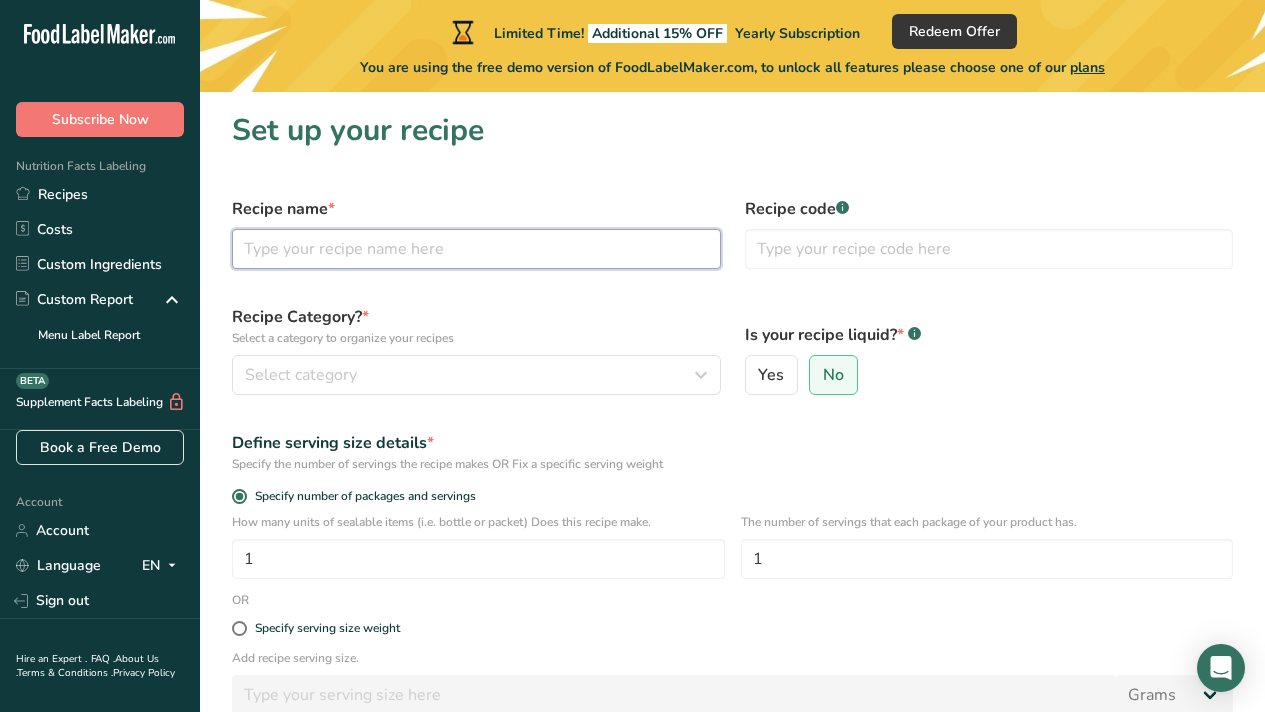 click at bounding box center [476, 249] 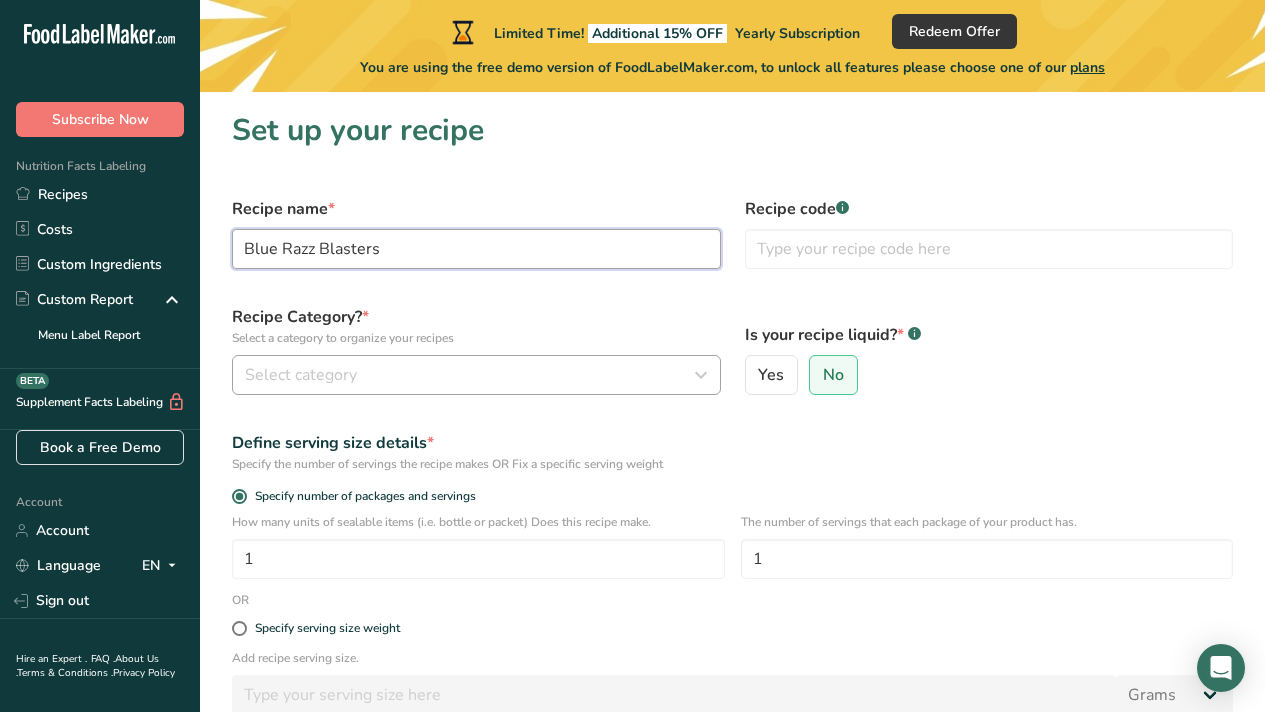 type on "Blue Razz Blasters" 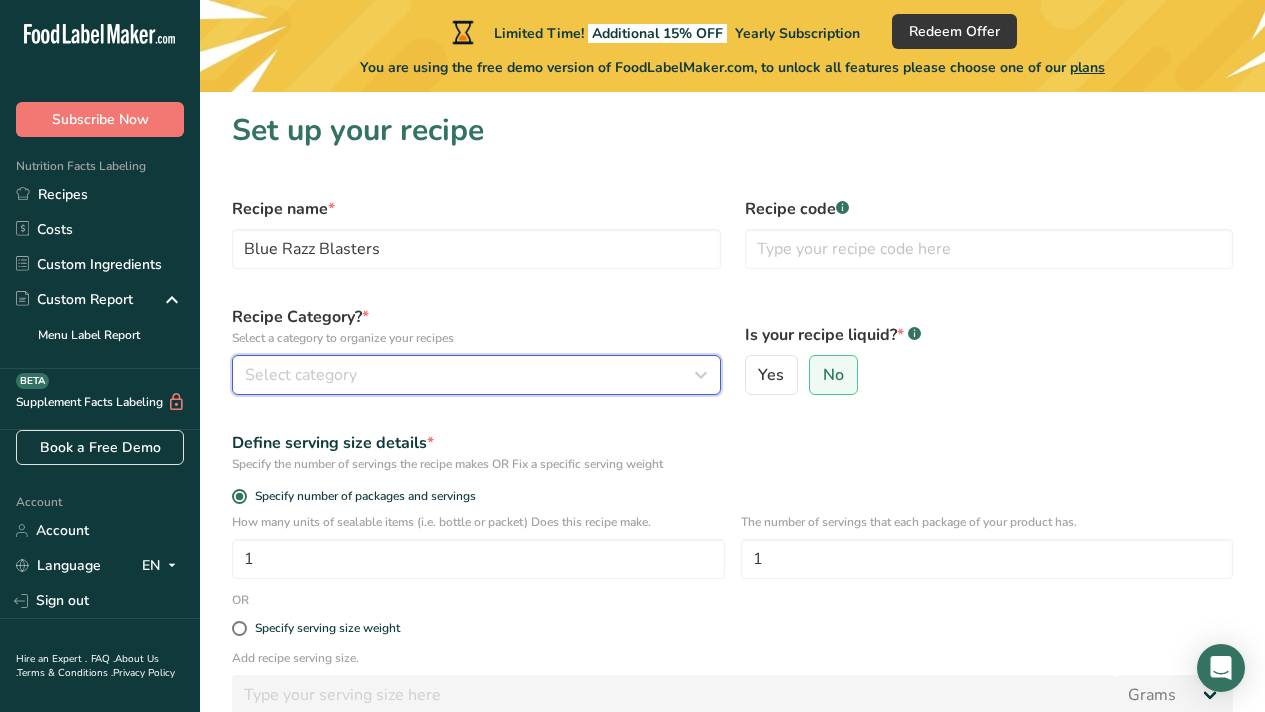 click on "Select category" at bounding box center (470, 375) 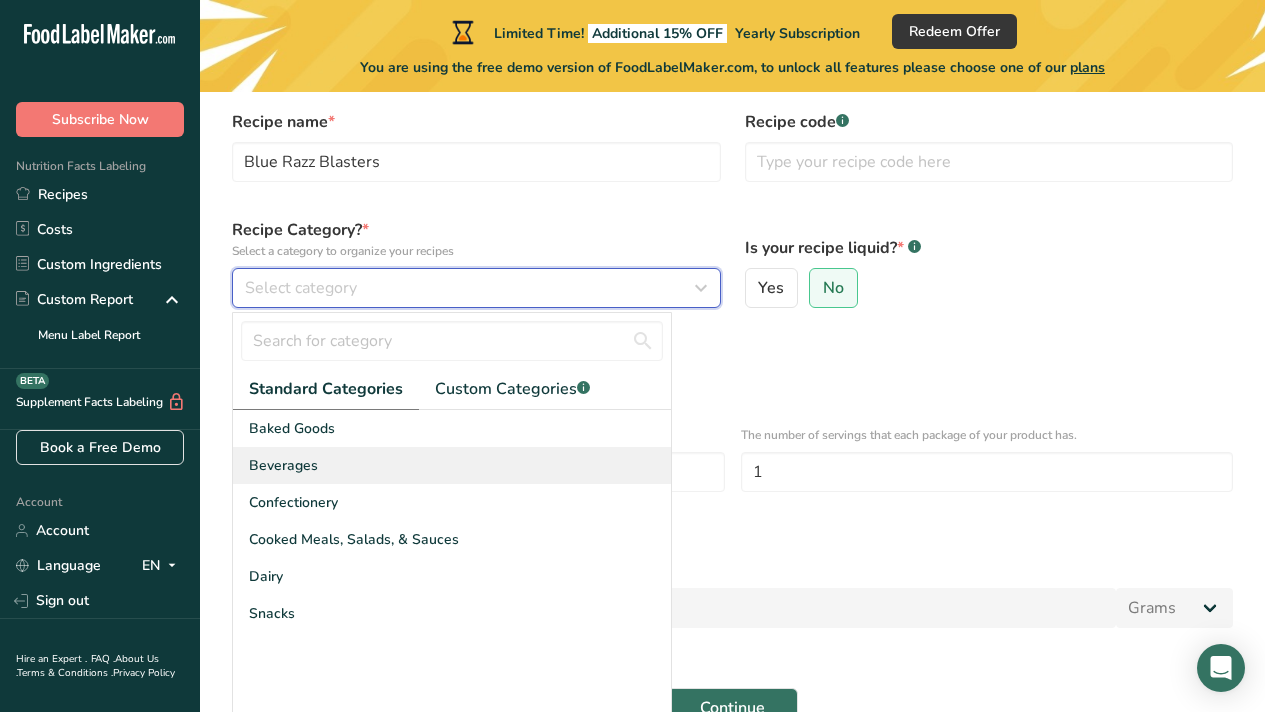 scroll, scrollTop: 88, scrollLeft: 0, axis: vertical 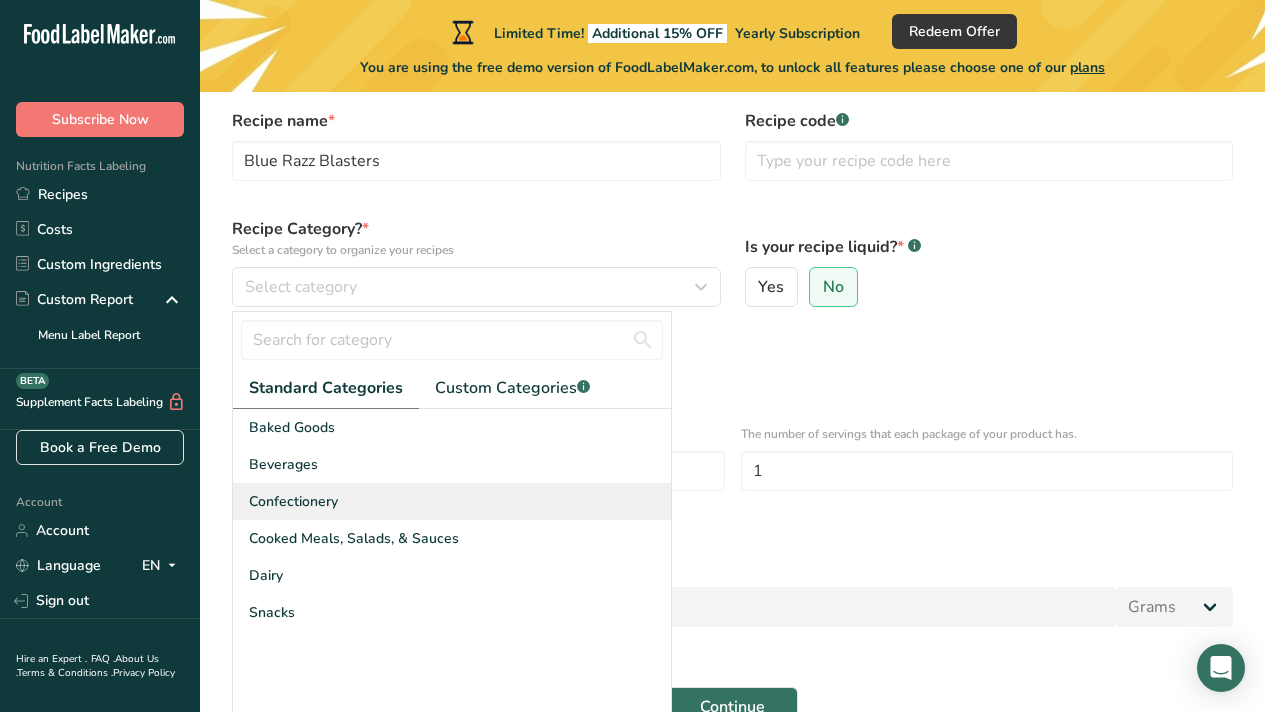 click on "Confectionery" at bounding box center (452, 501) 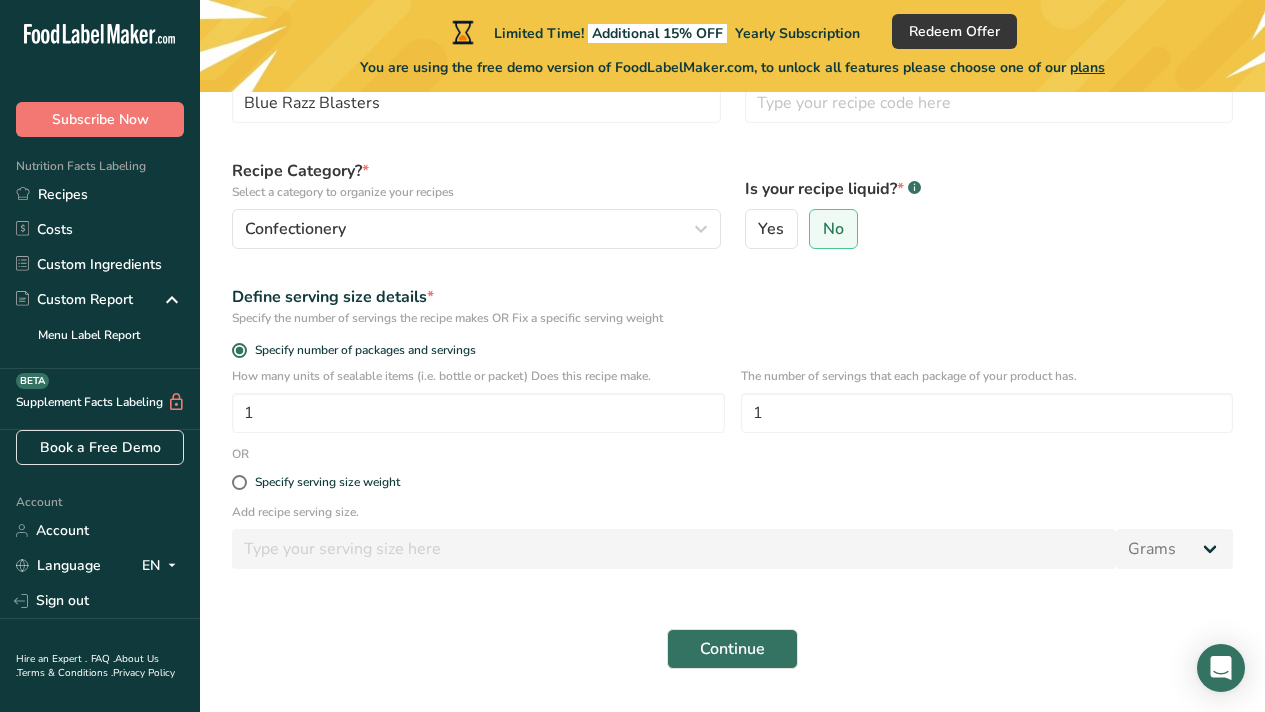 scroll, scrollTop: 155, scrollLeft: 0, axis: vertical 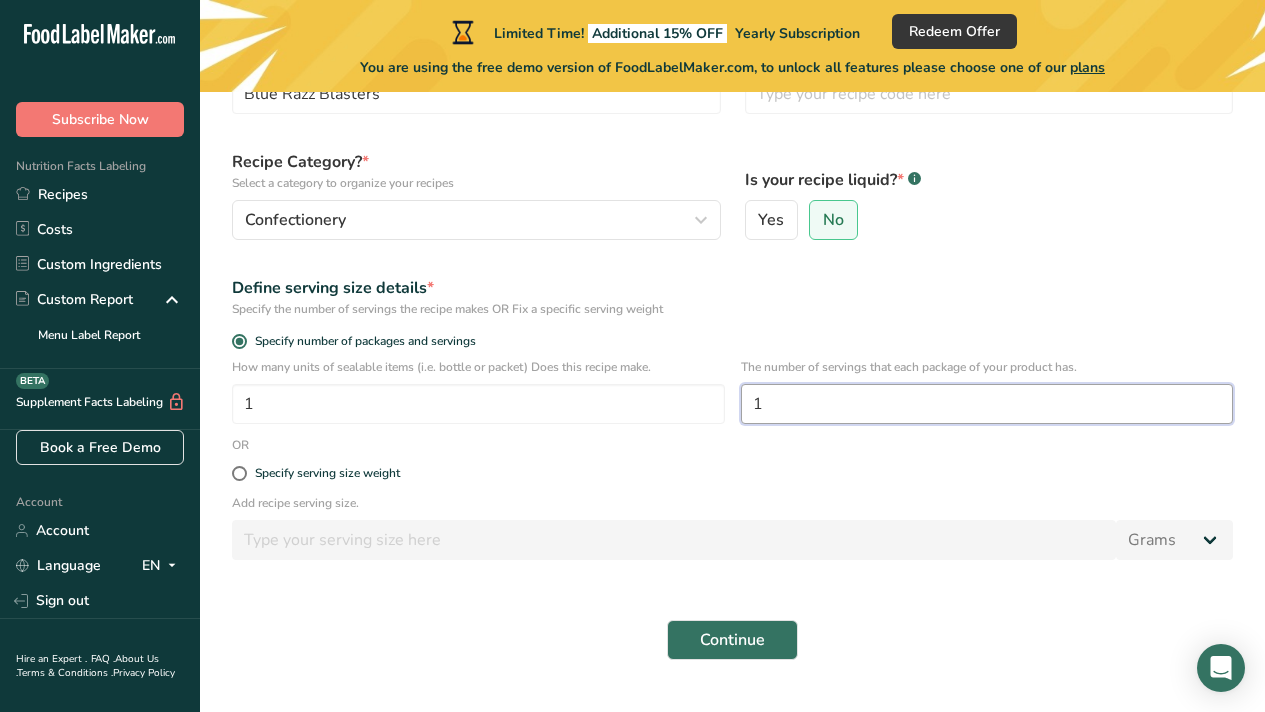 click on "1" at bounding box center (987, 404) 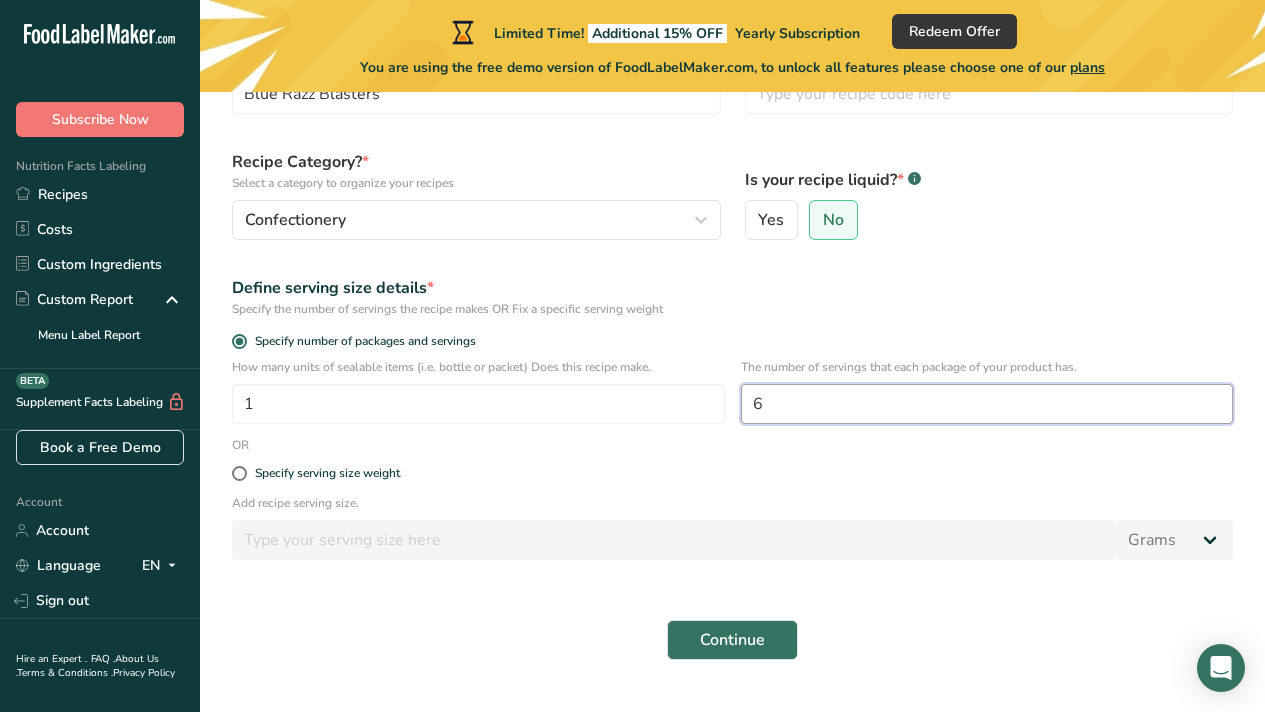 type on "6" 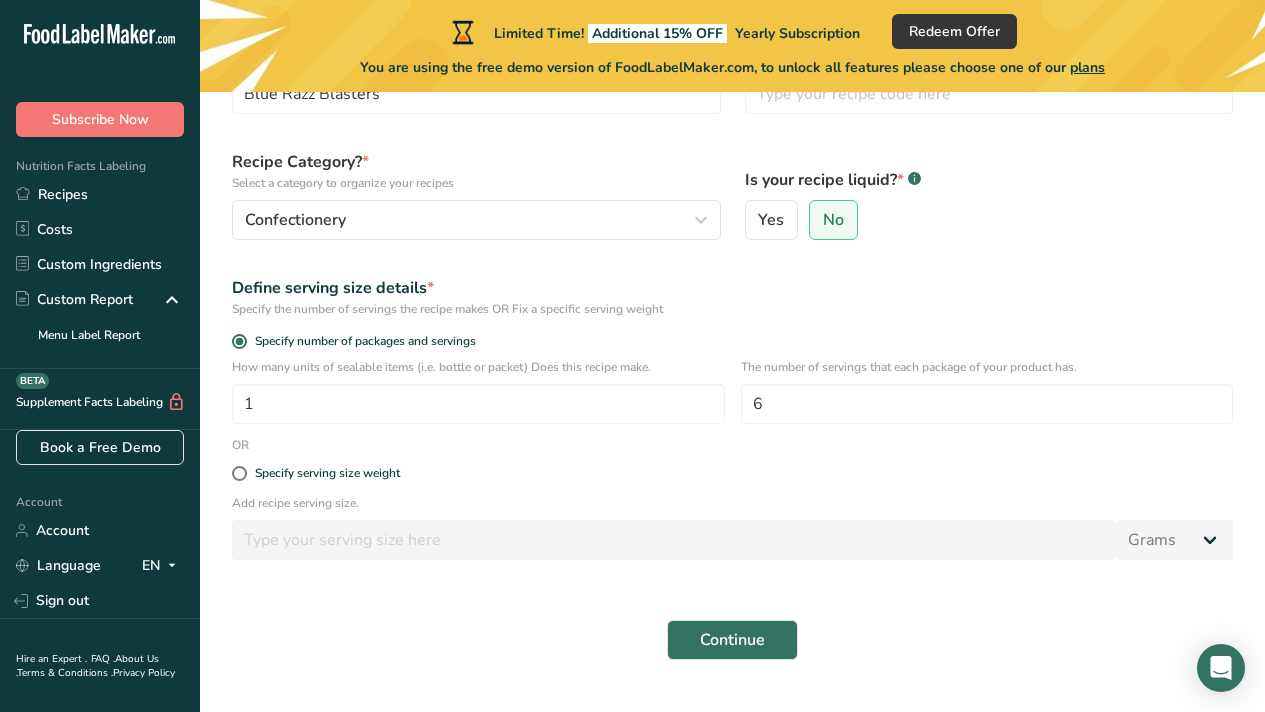 click on "Define serving size details *" at bounding box center (732, 288) 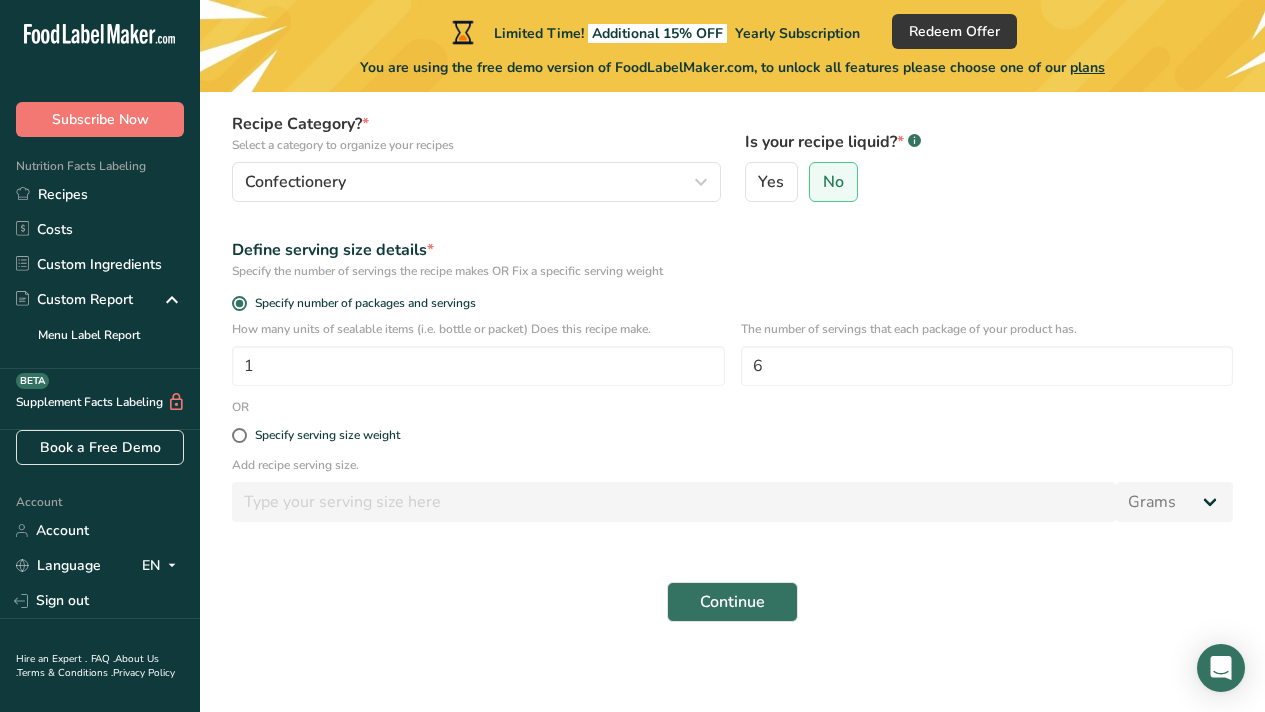 scroll, scrollTop: 199, scrollLeft: 0, axis: vertical 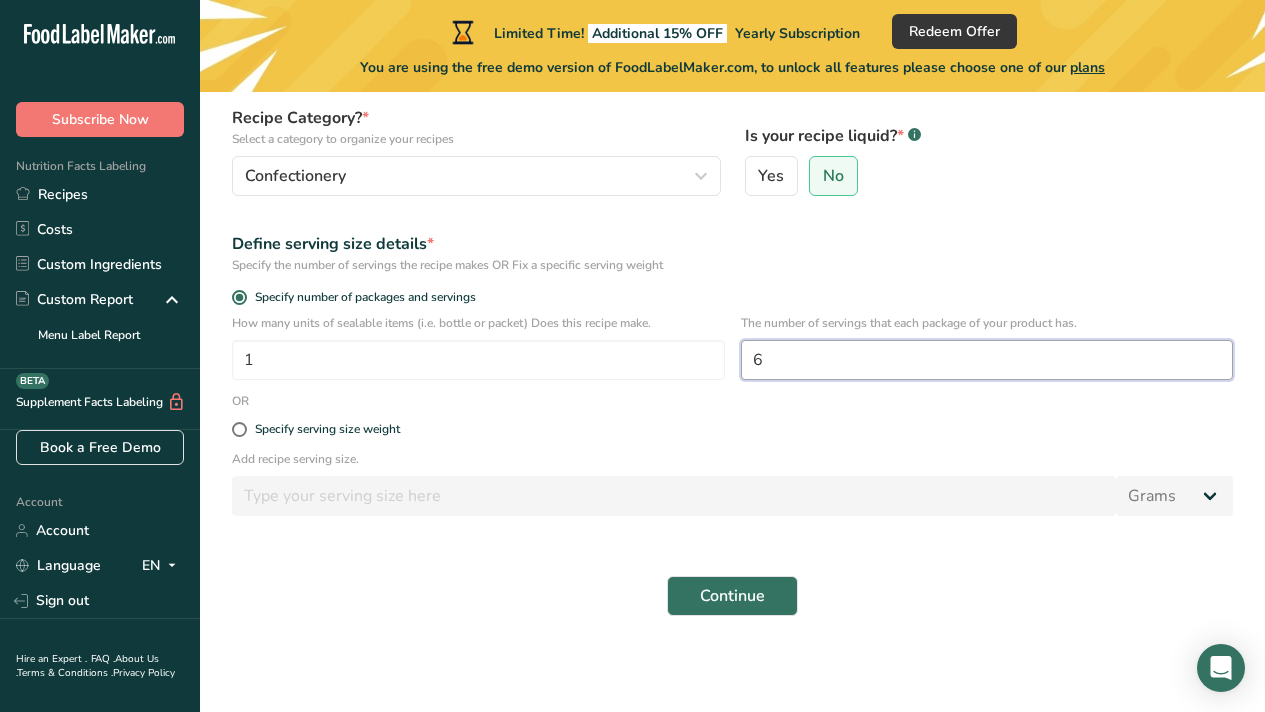 click on "6" at bounding box center (987, 360) 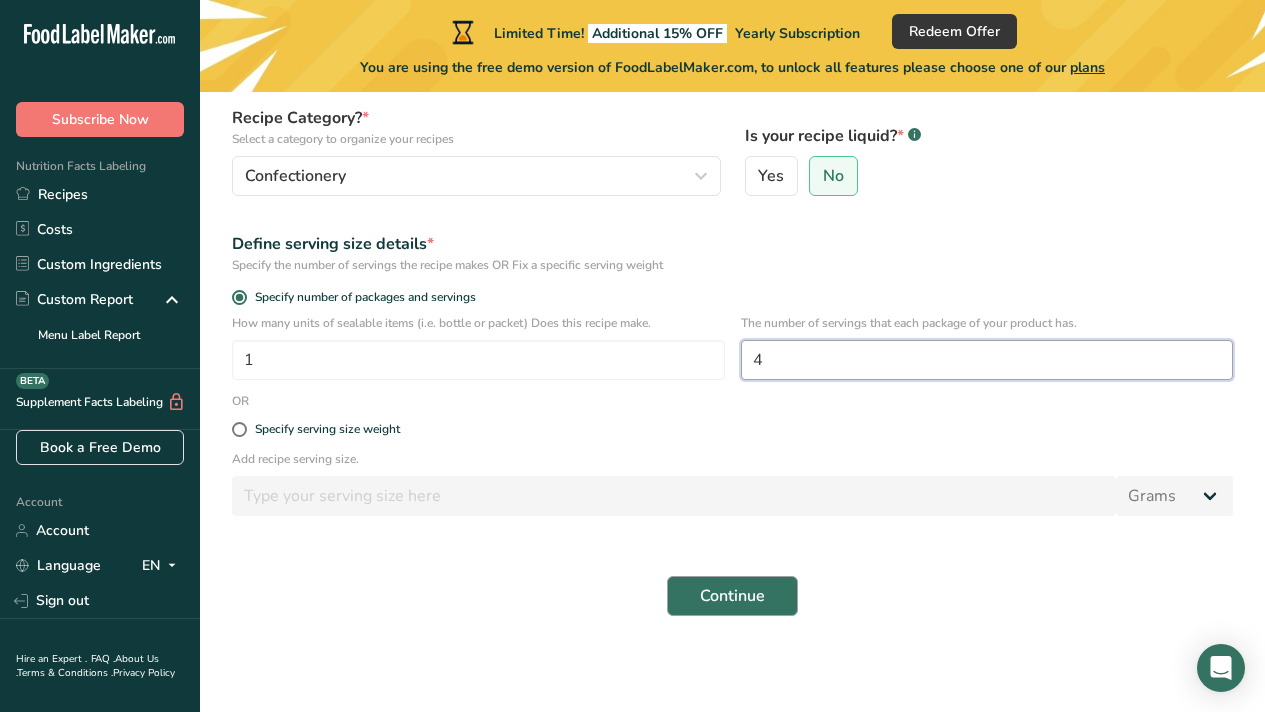 type on "4" 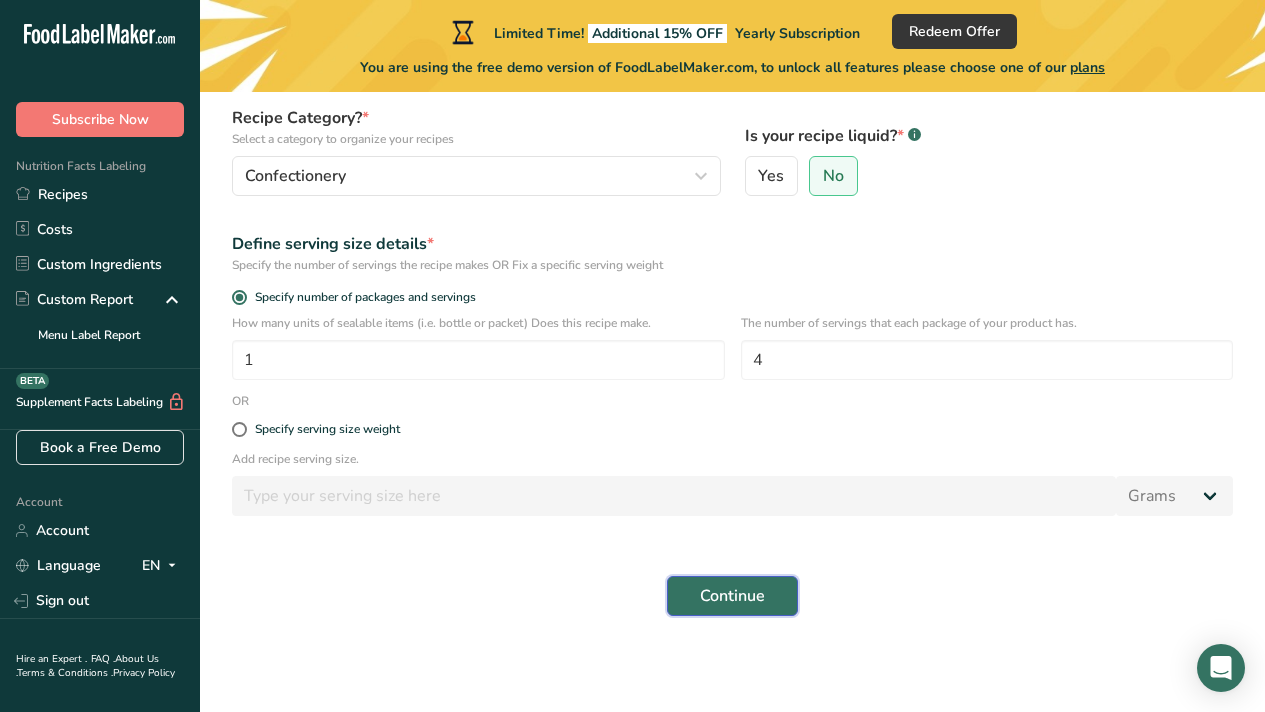 click on "Continue" at bounding box center (732, 596) 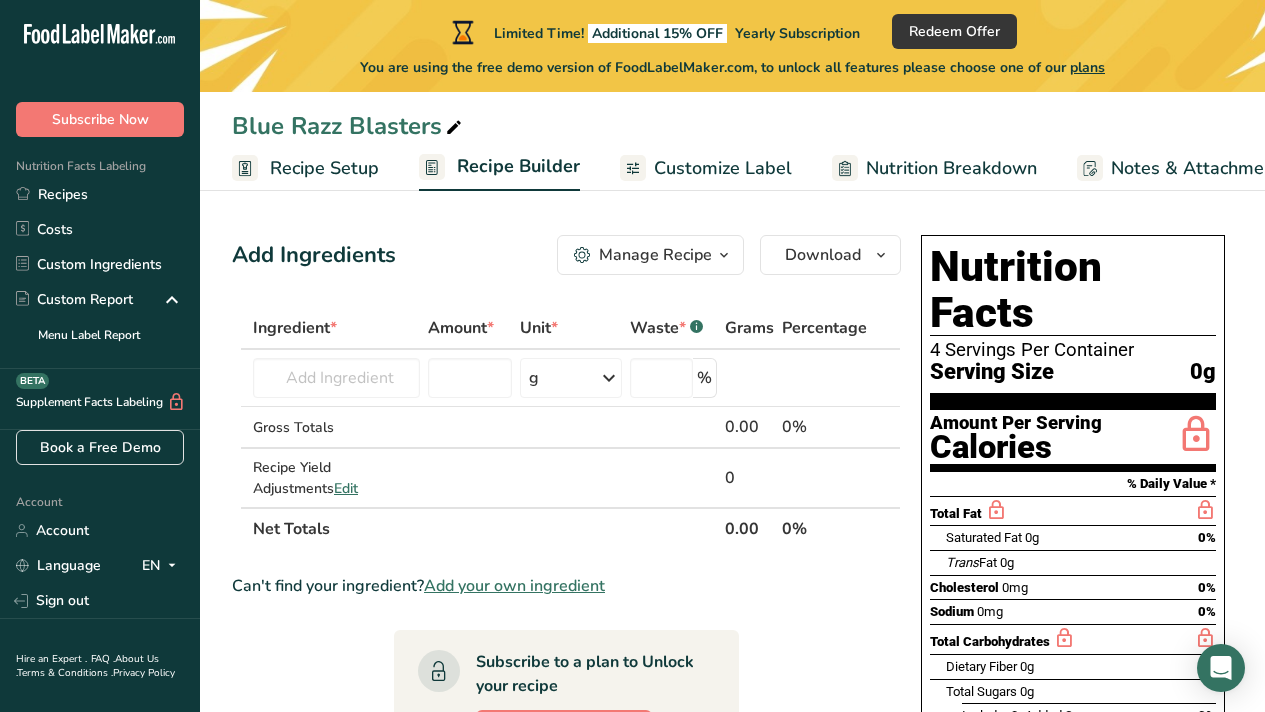 scroll, scrollTop: 0, scrollLeft: 0, axis: both 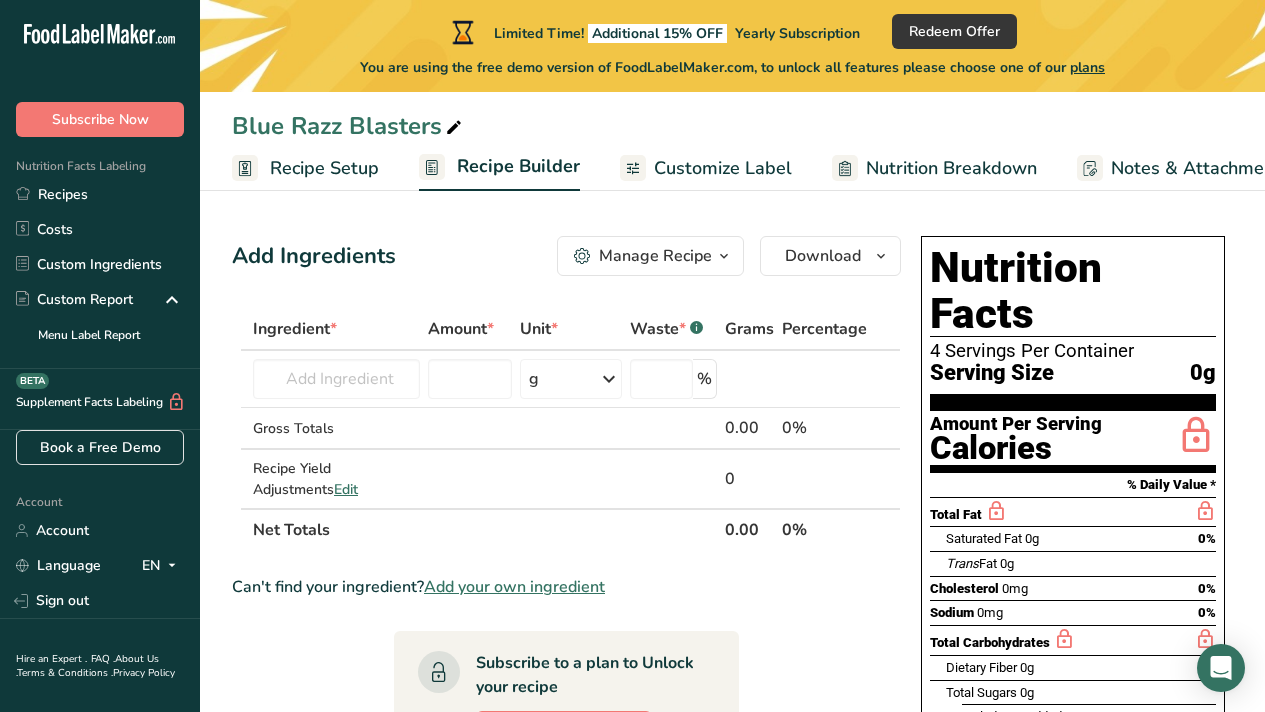 click on "Customize Label" at bounding box center (723, 168) 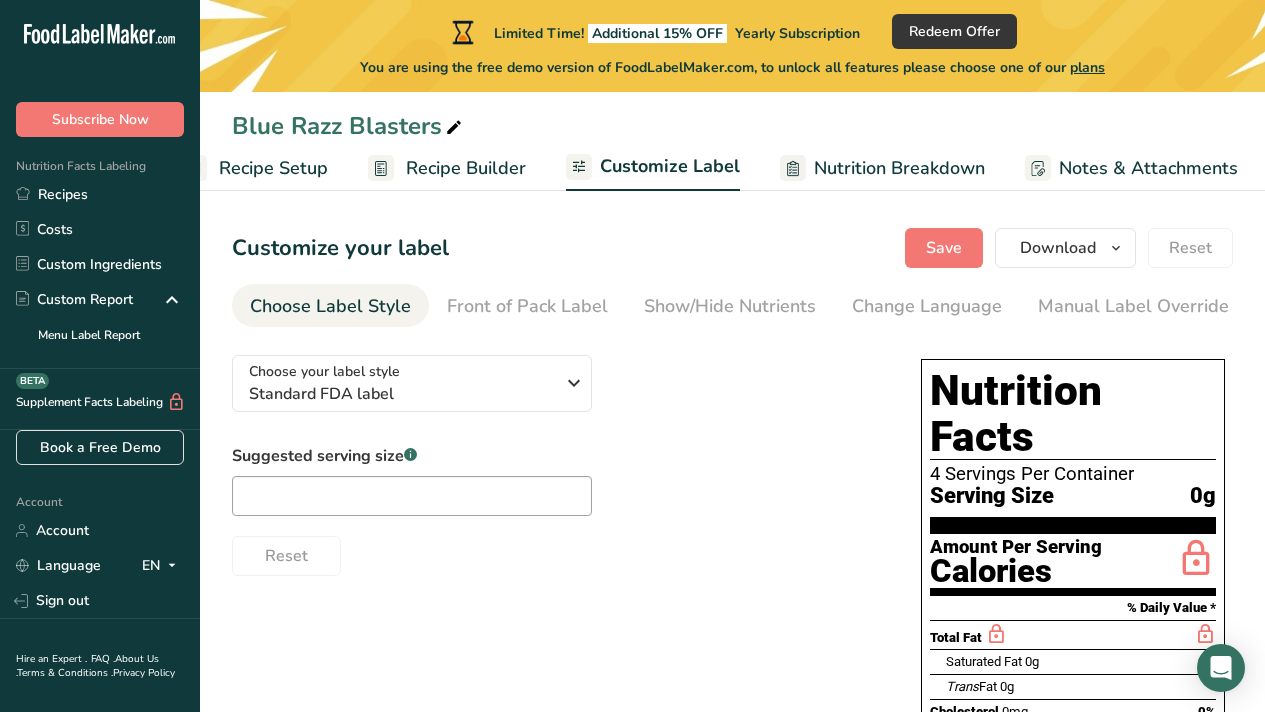 scroll, scrollTop: 0, scrollLeft: 256, axis: horizontal 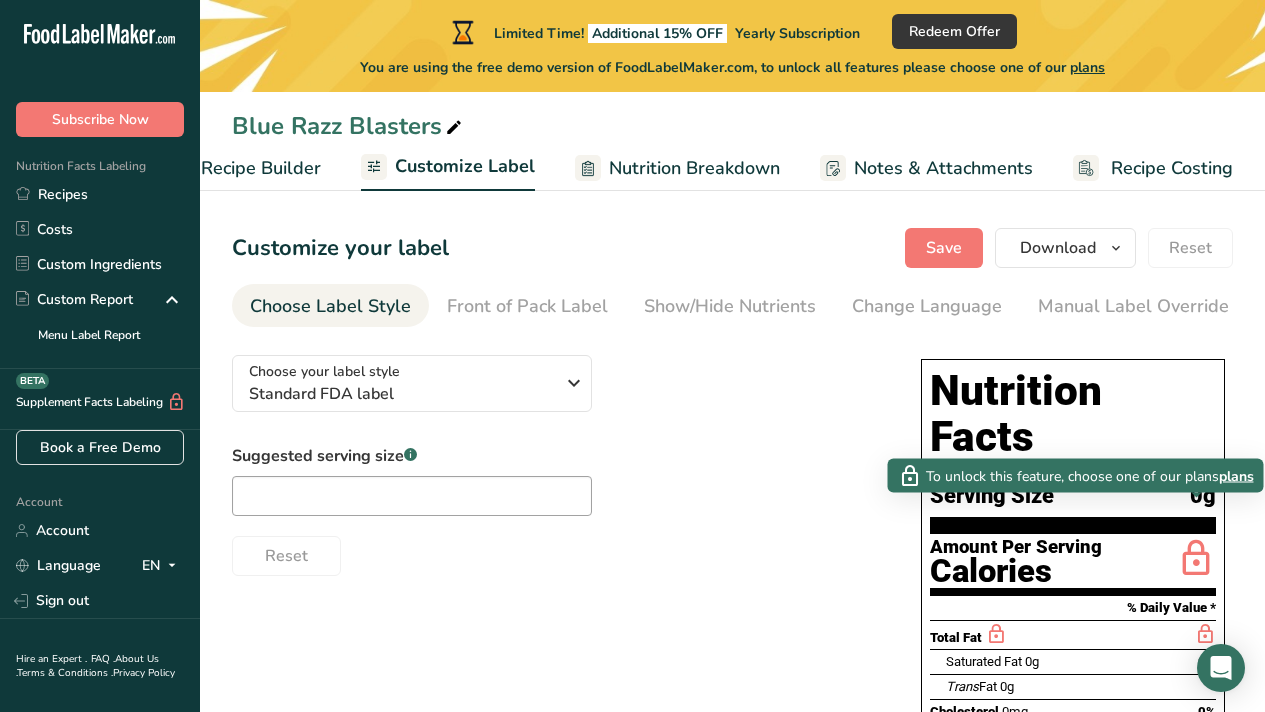 click on "plans" at bounding box center (1236, 475) 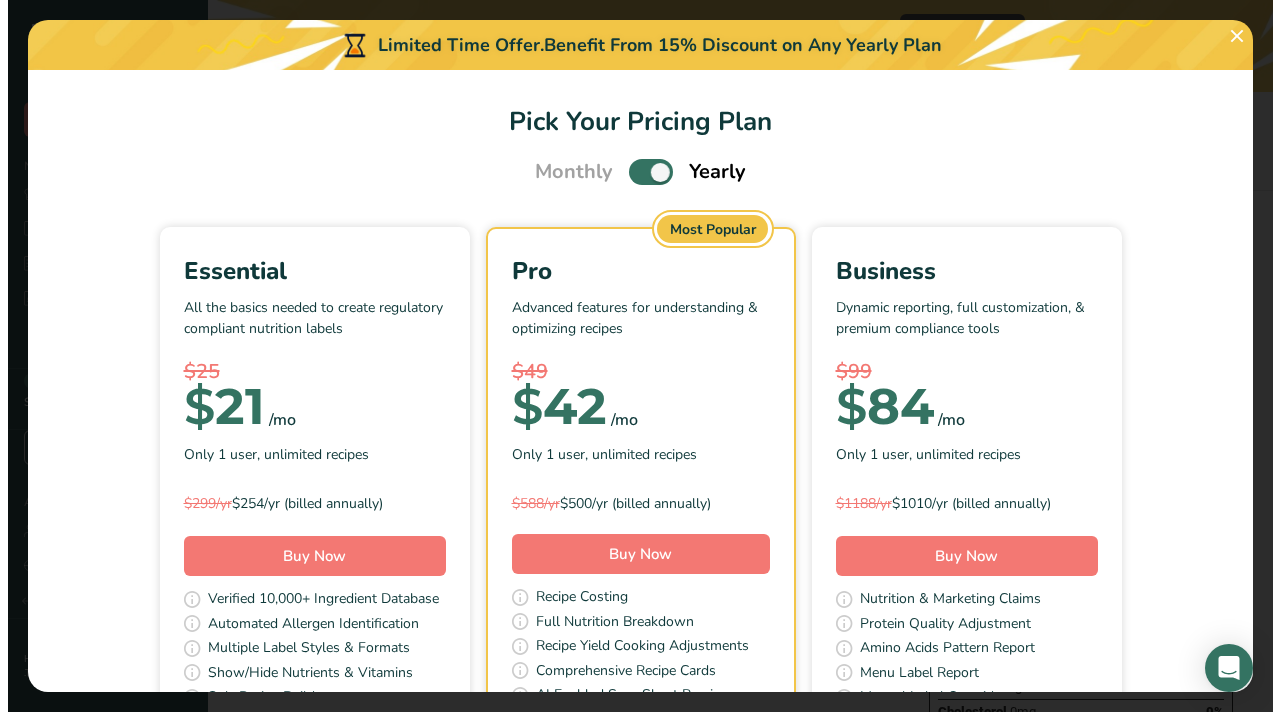 scroll, scrollTop: 0, scrollLeft: 241, axis: horizontal 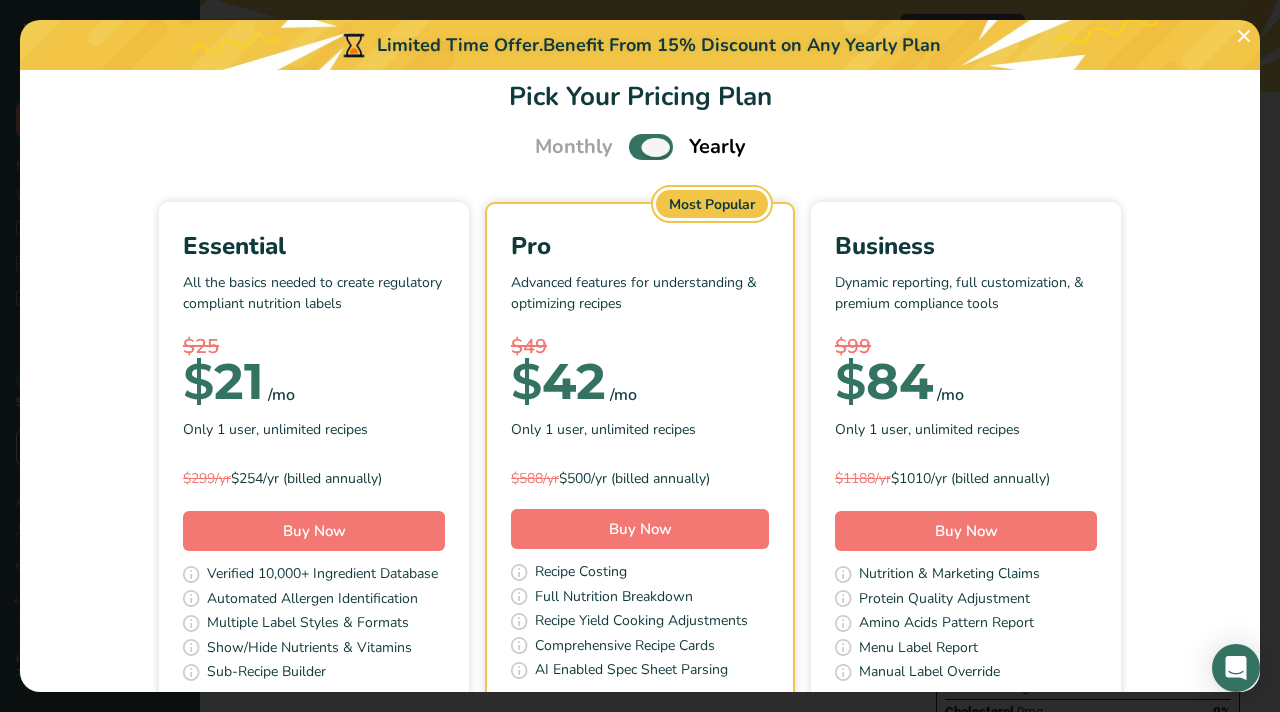 click at bounding box center [651, 146] 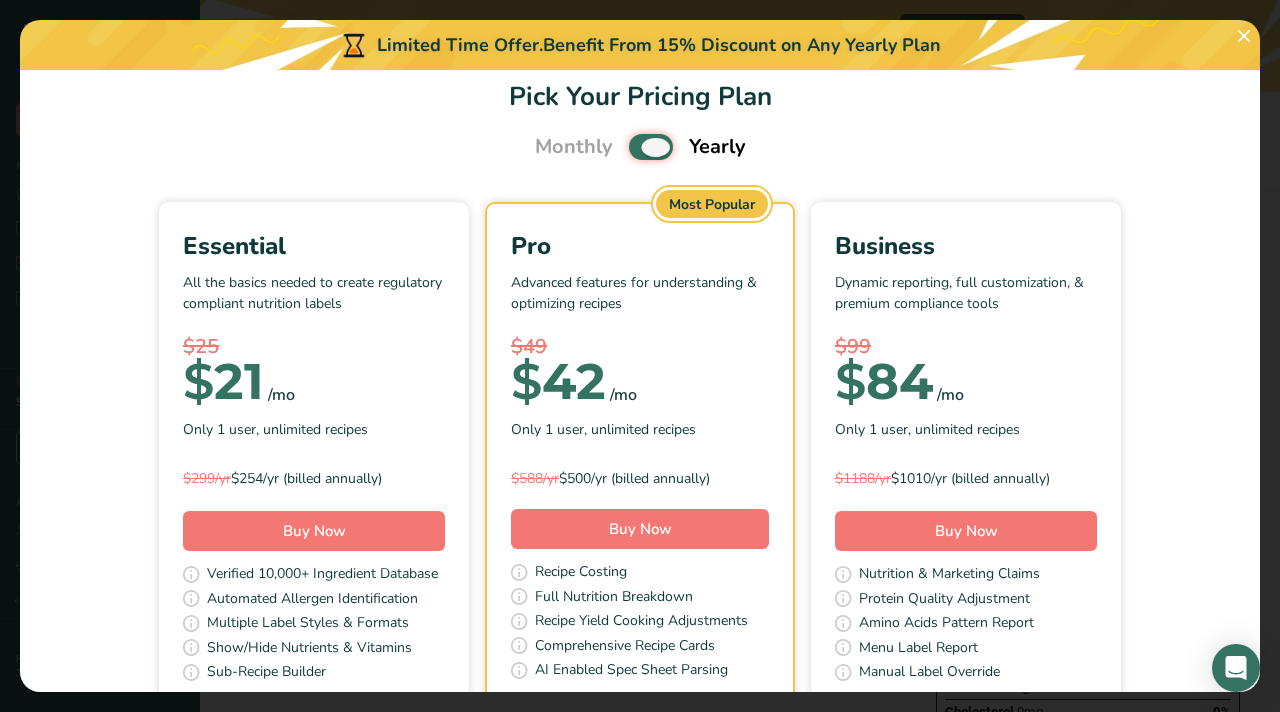 click at bounding box center [635, 147] 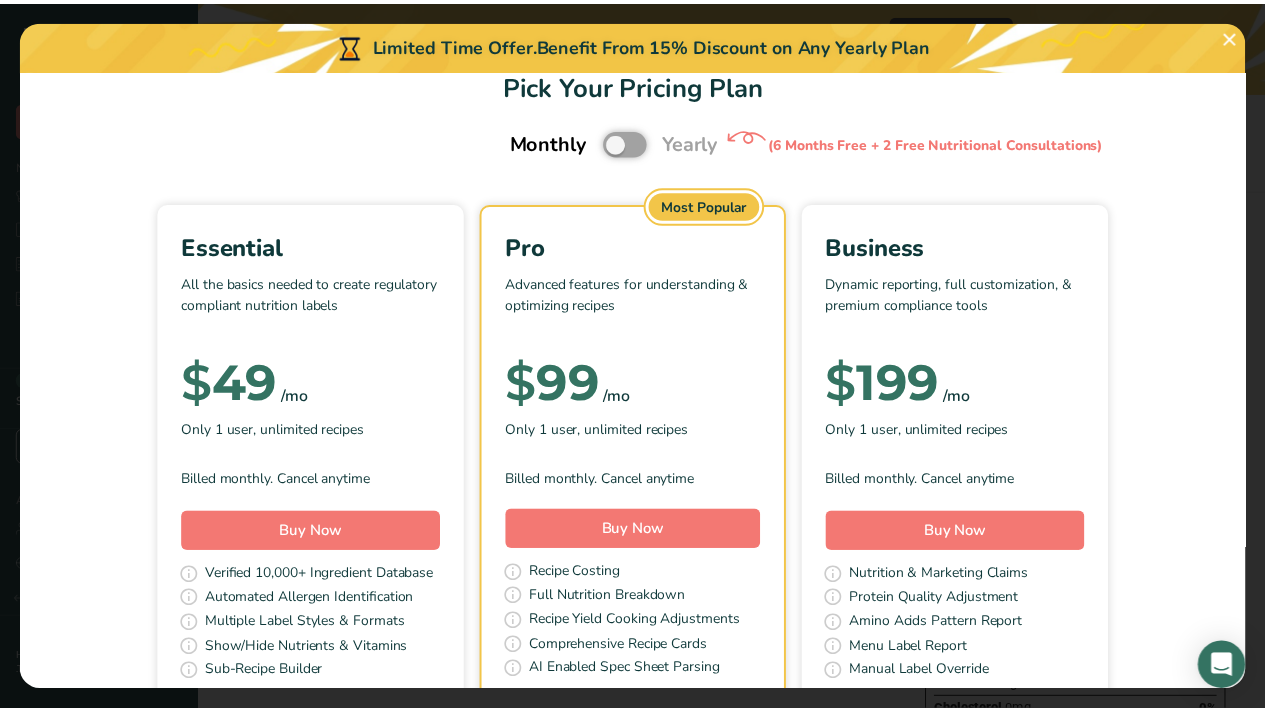 scroll, scrollTop: 0, scrollLeft: 0, axis: both 